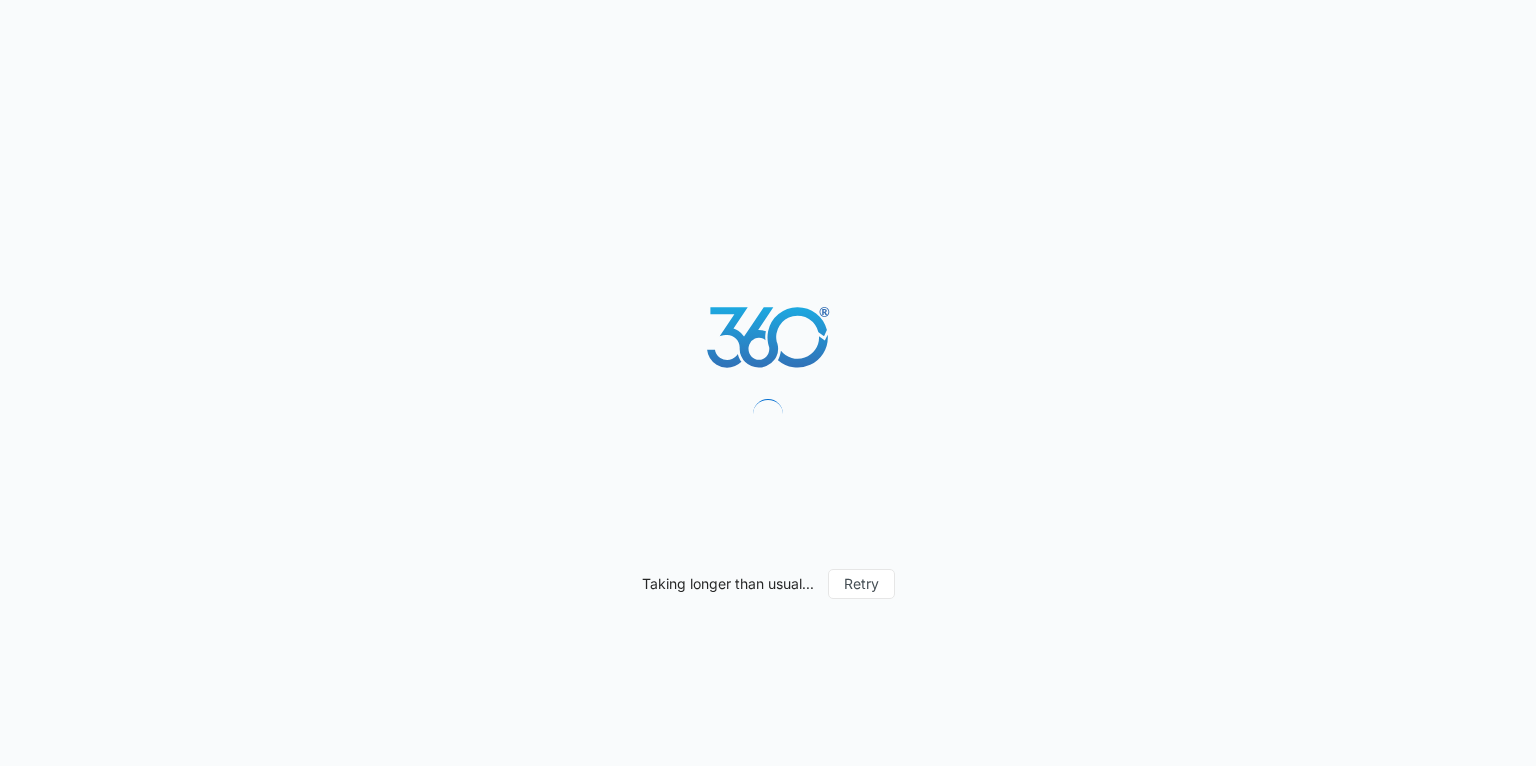 scroll, scrollTop: 0, scrollLeft: 0, axis: both 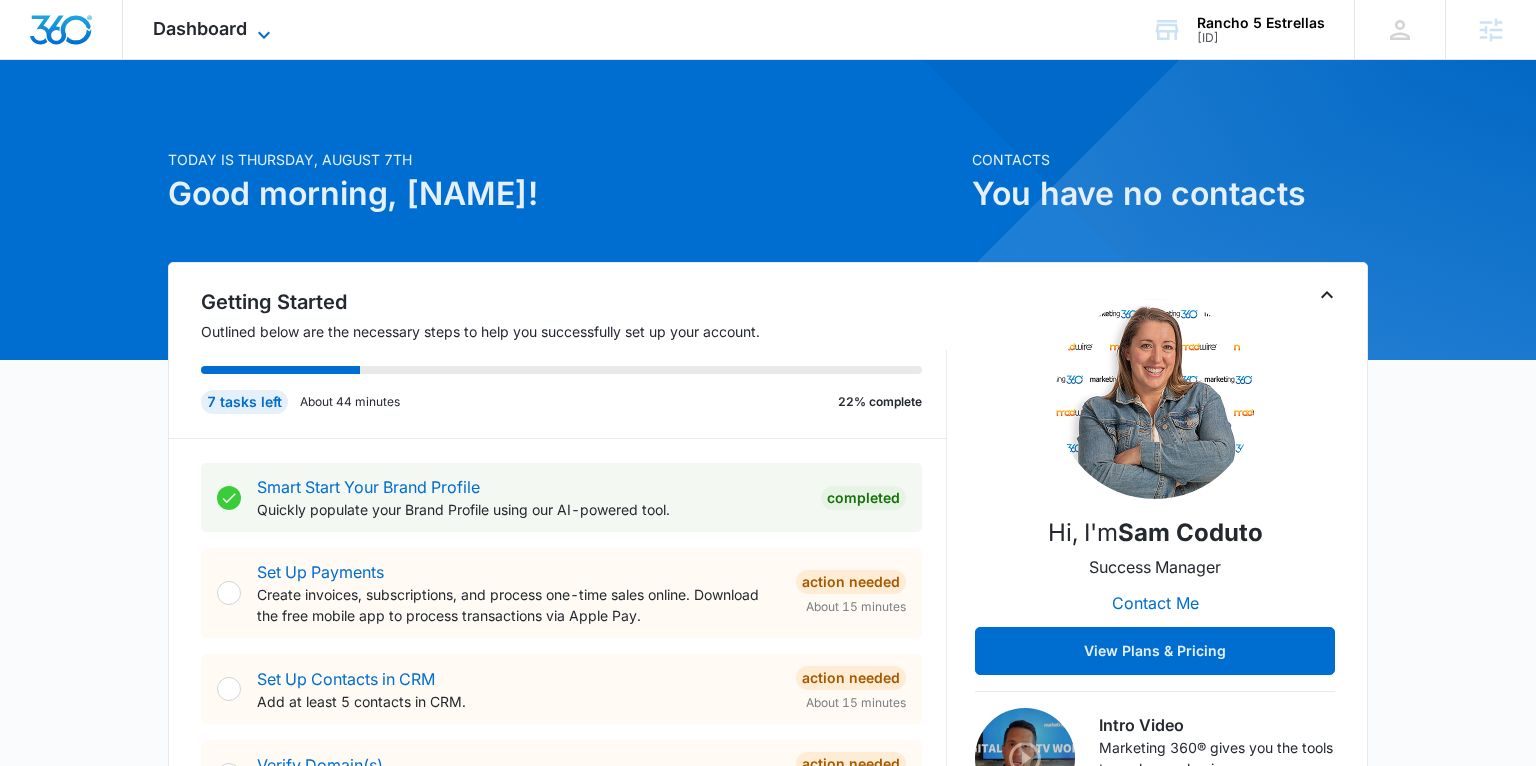 click on "Dashboard" at bounding box center [200, 28] 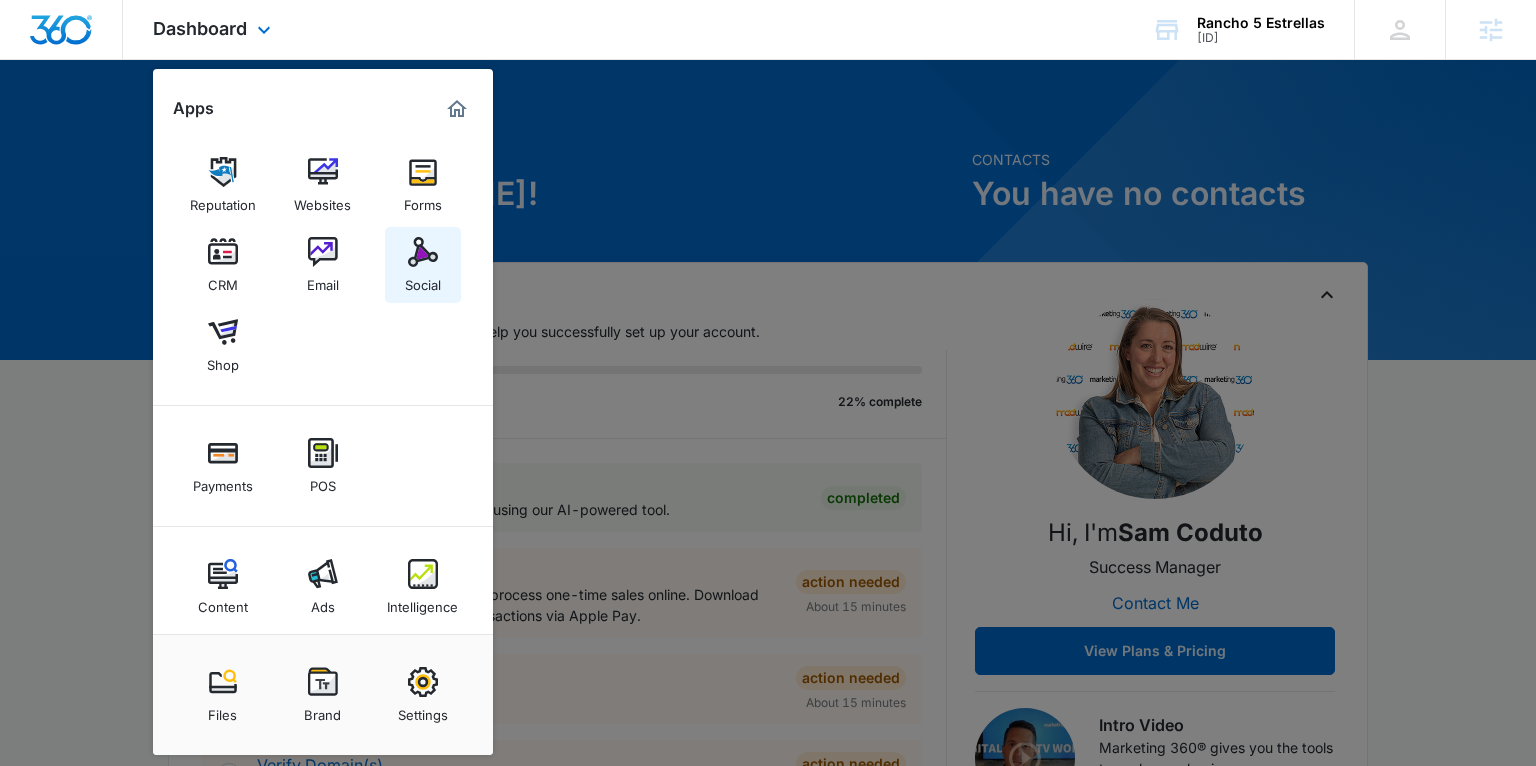 click at bounding box center (423, 252) 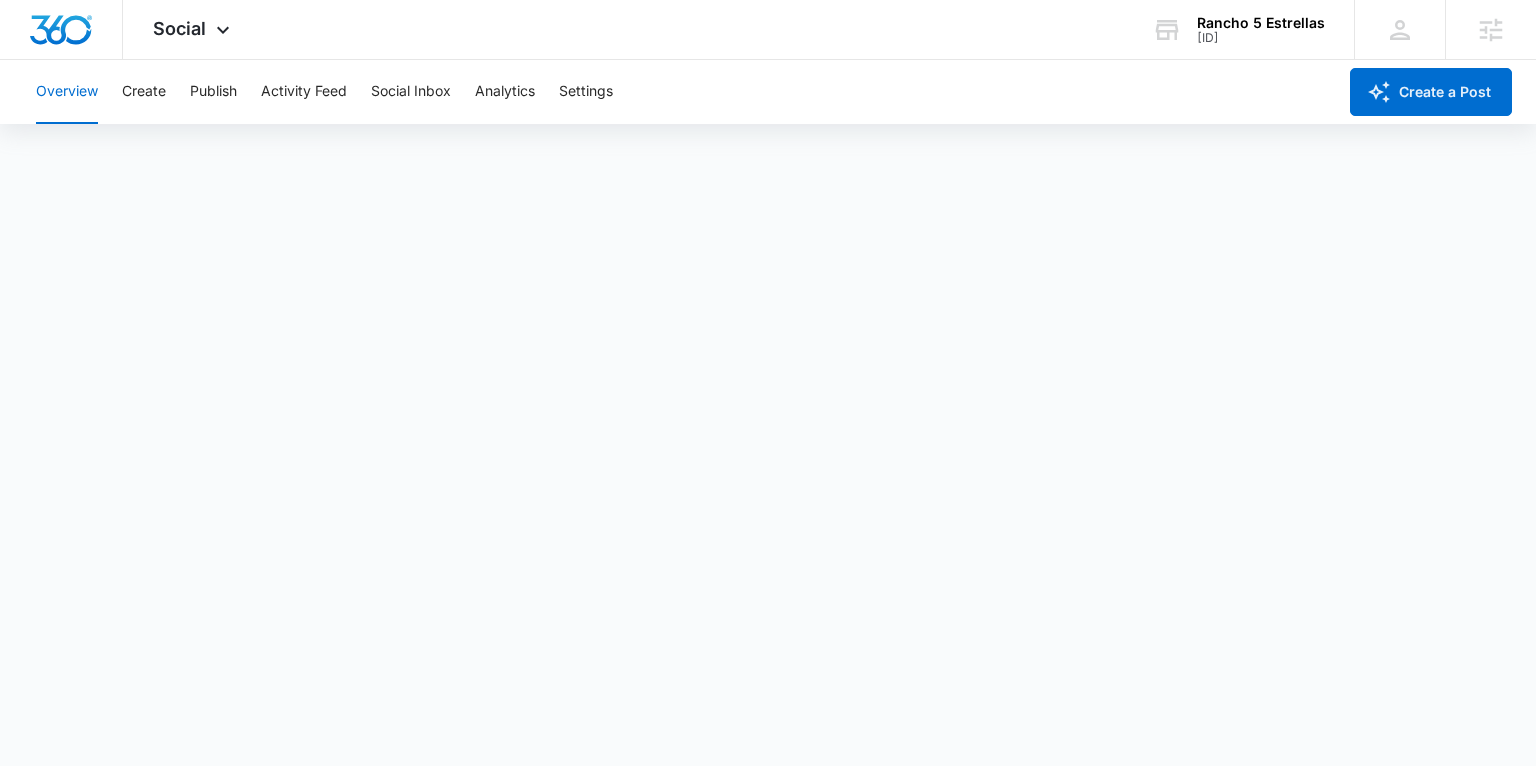scroll, scrollTop: 4, scrollLeft: 0, axis: vertical 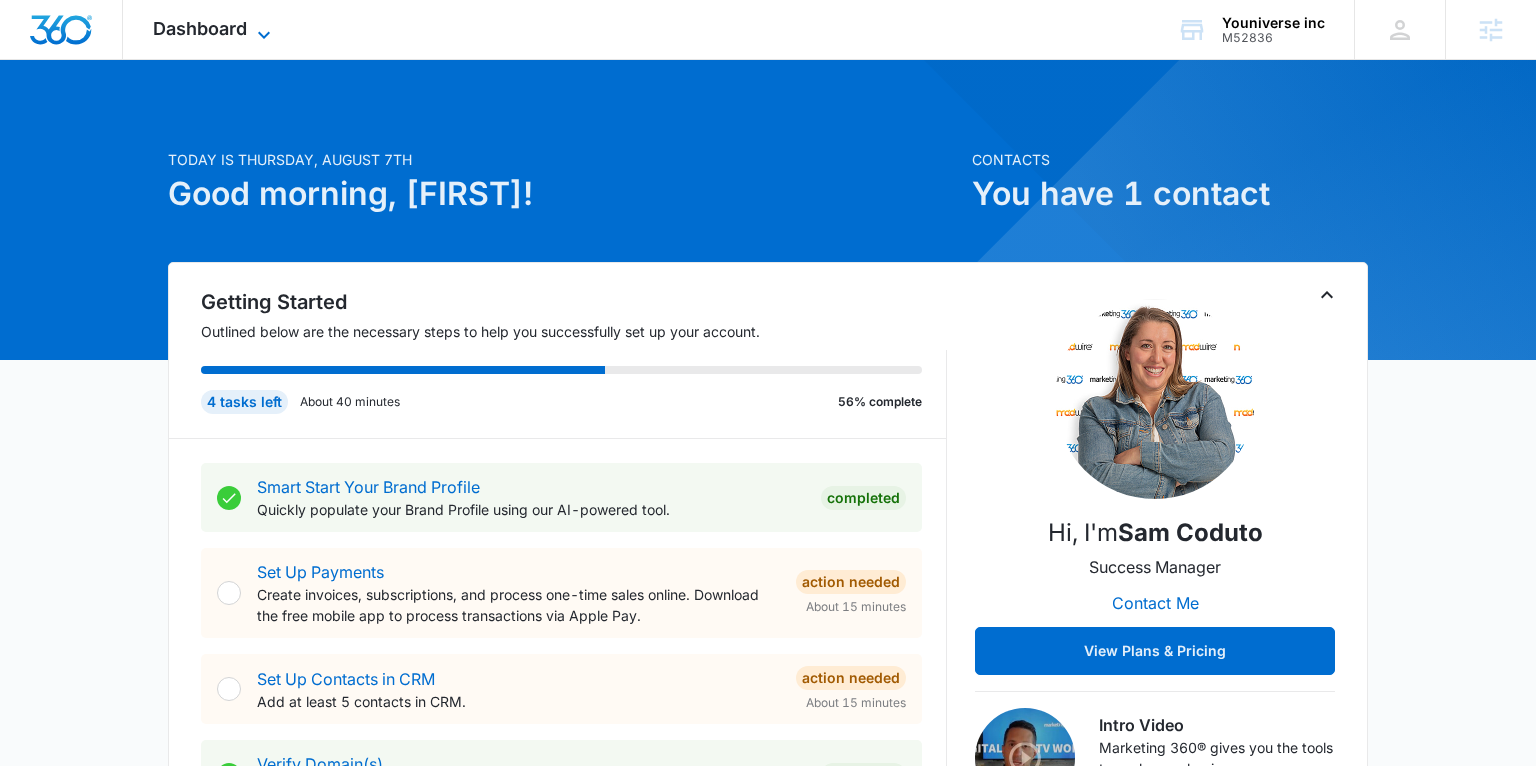 click on "Dashboard" at bounding box center [200, 28] 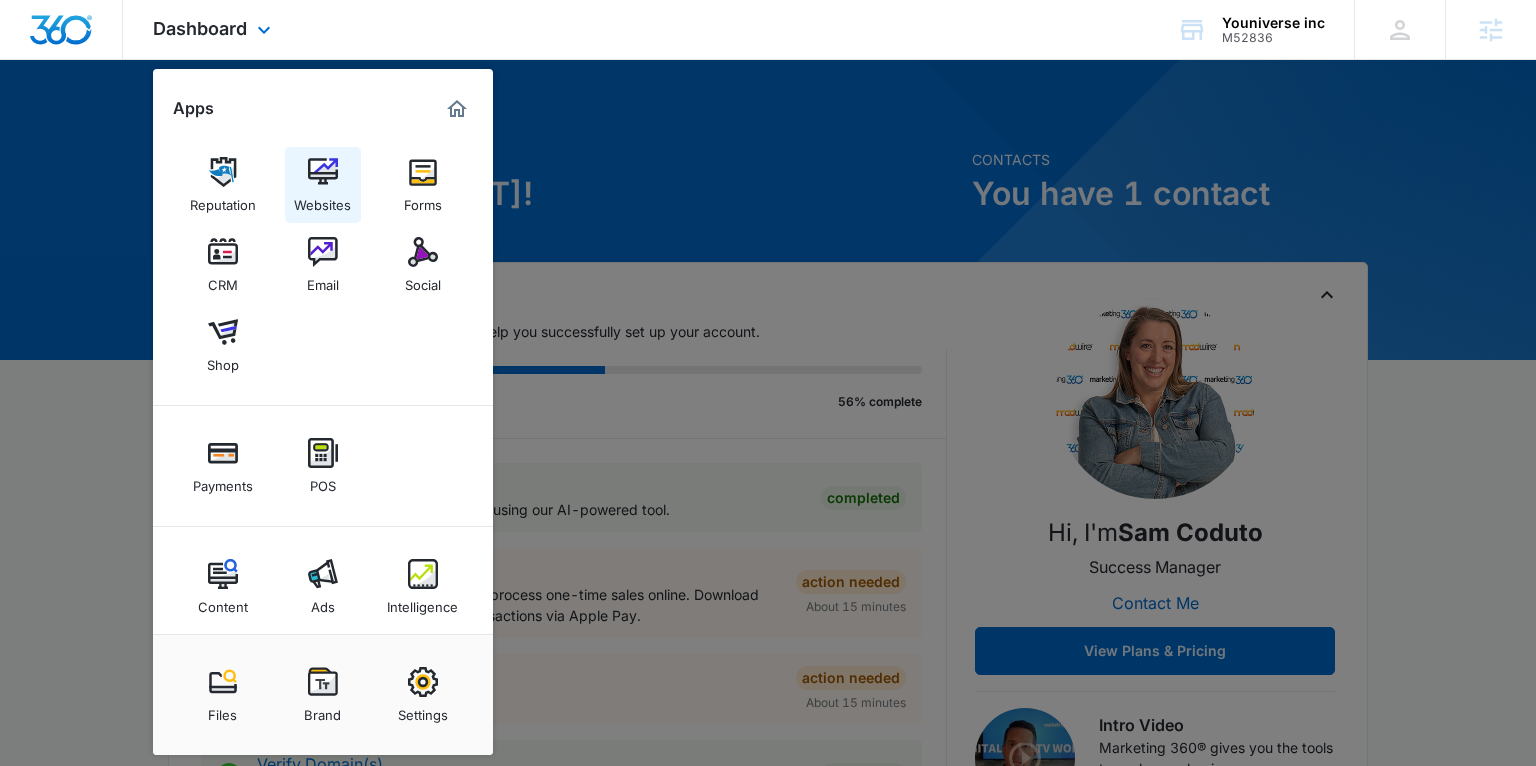click on "Websites" at bounding box center (322, 200) 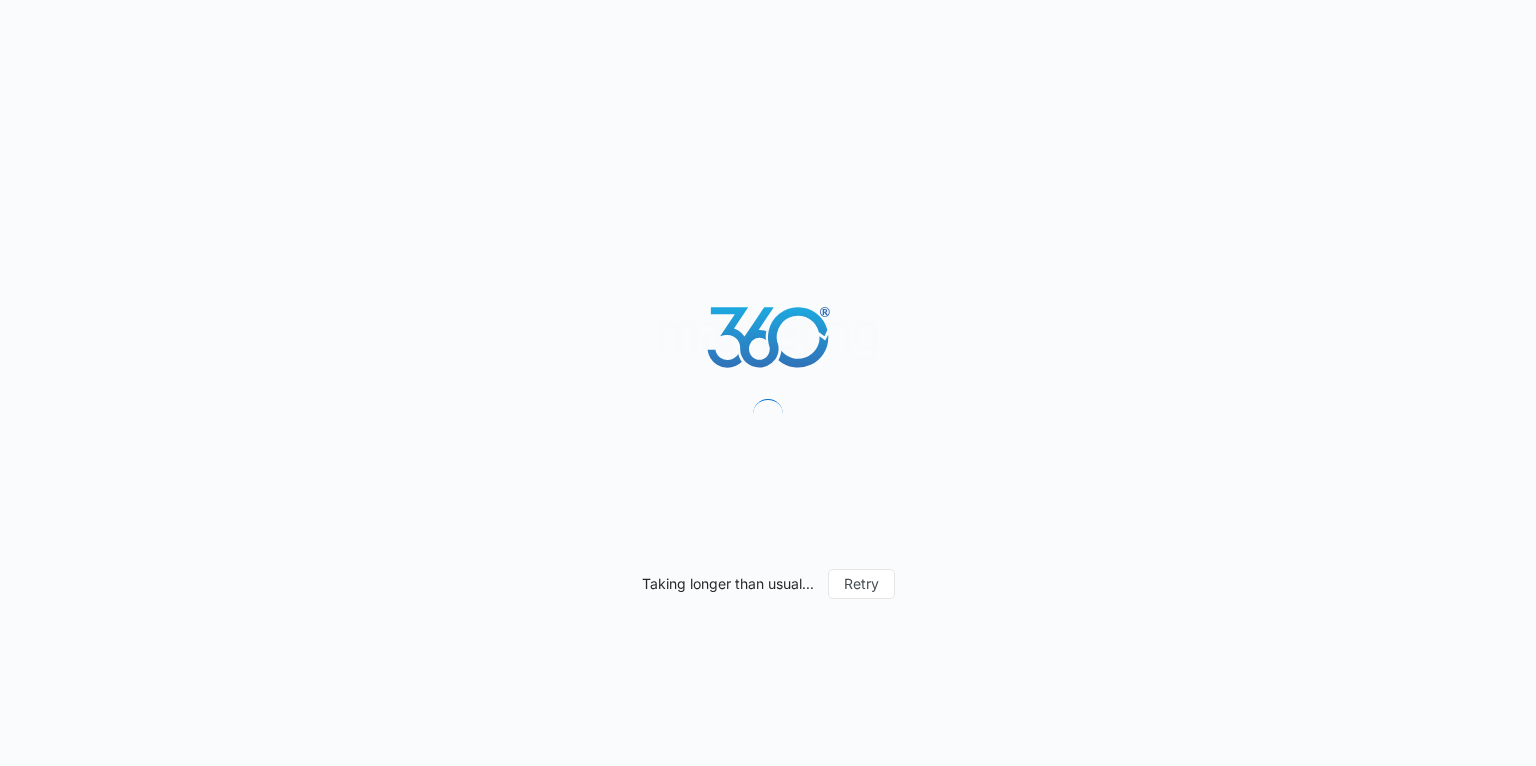 scroll, scrollTop: 0, scrollLeft: 0, axis: both 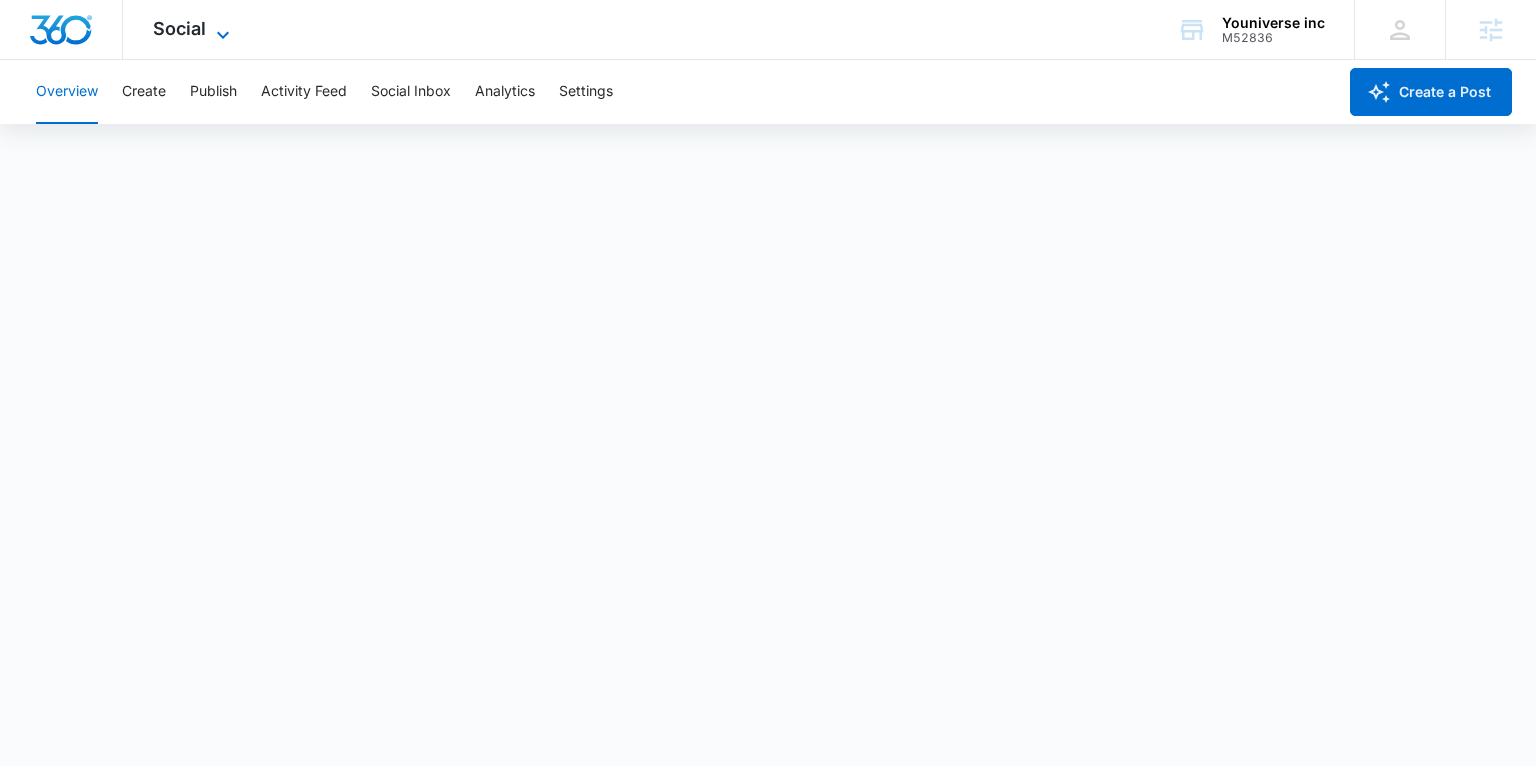 click 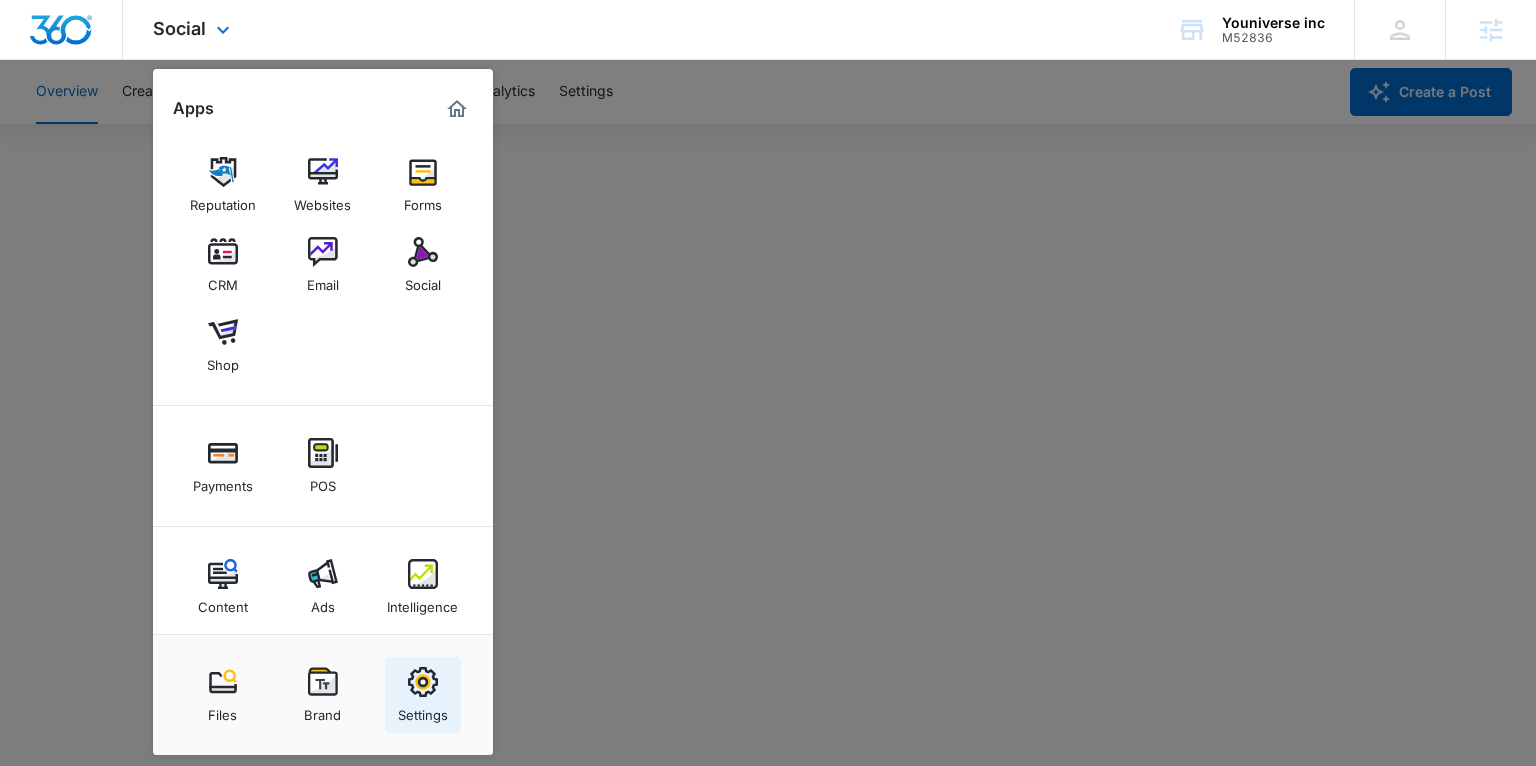 click at bounding box center [423, 682] 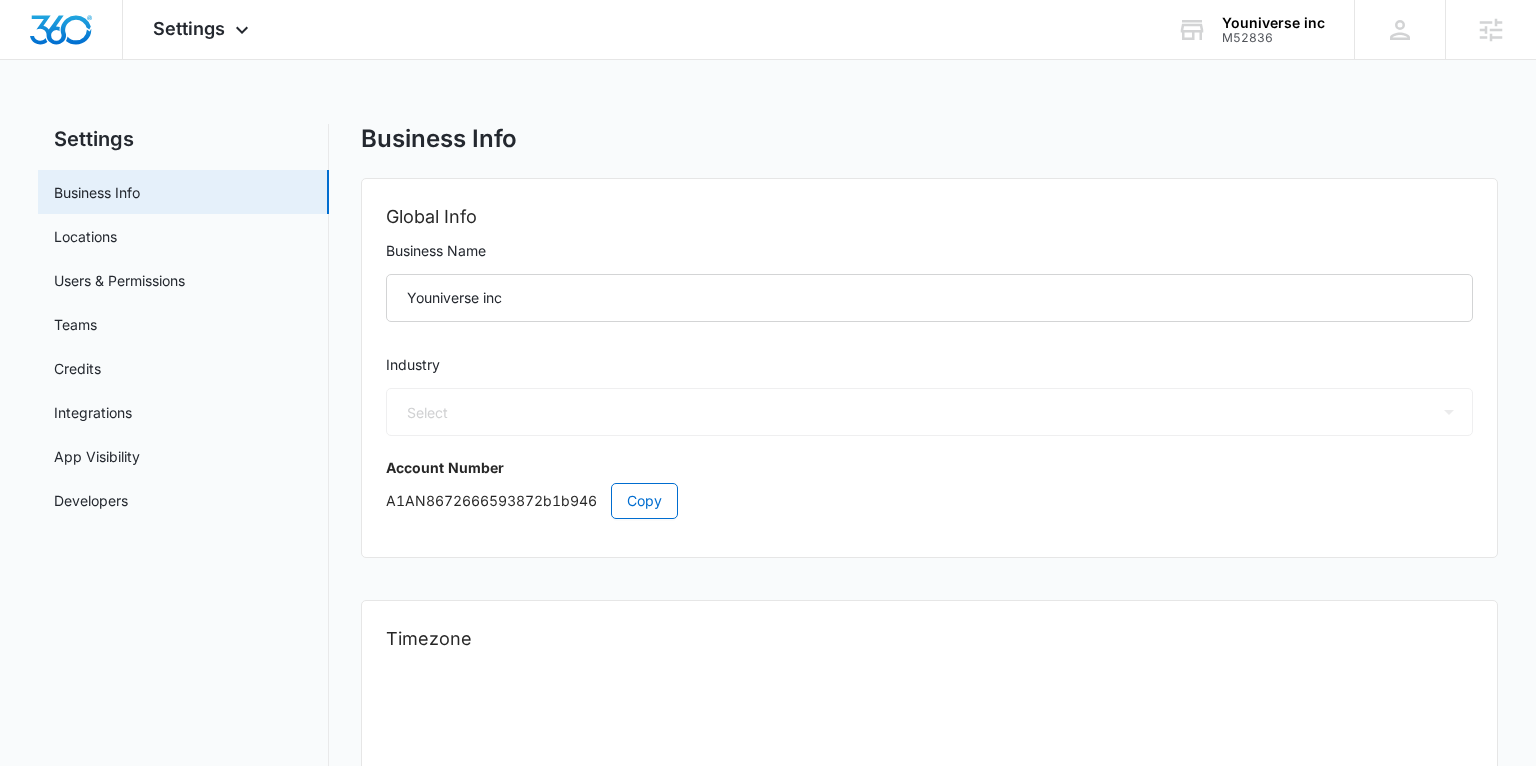 select on "12" 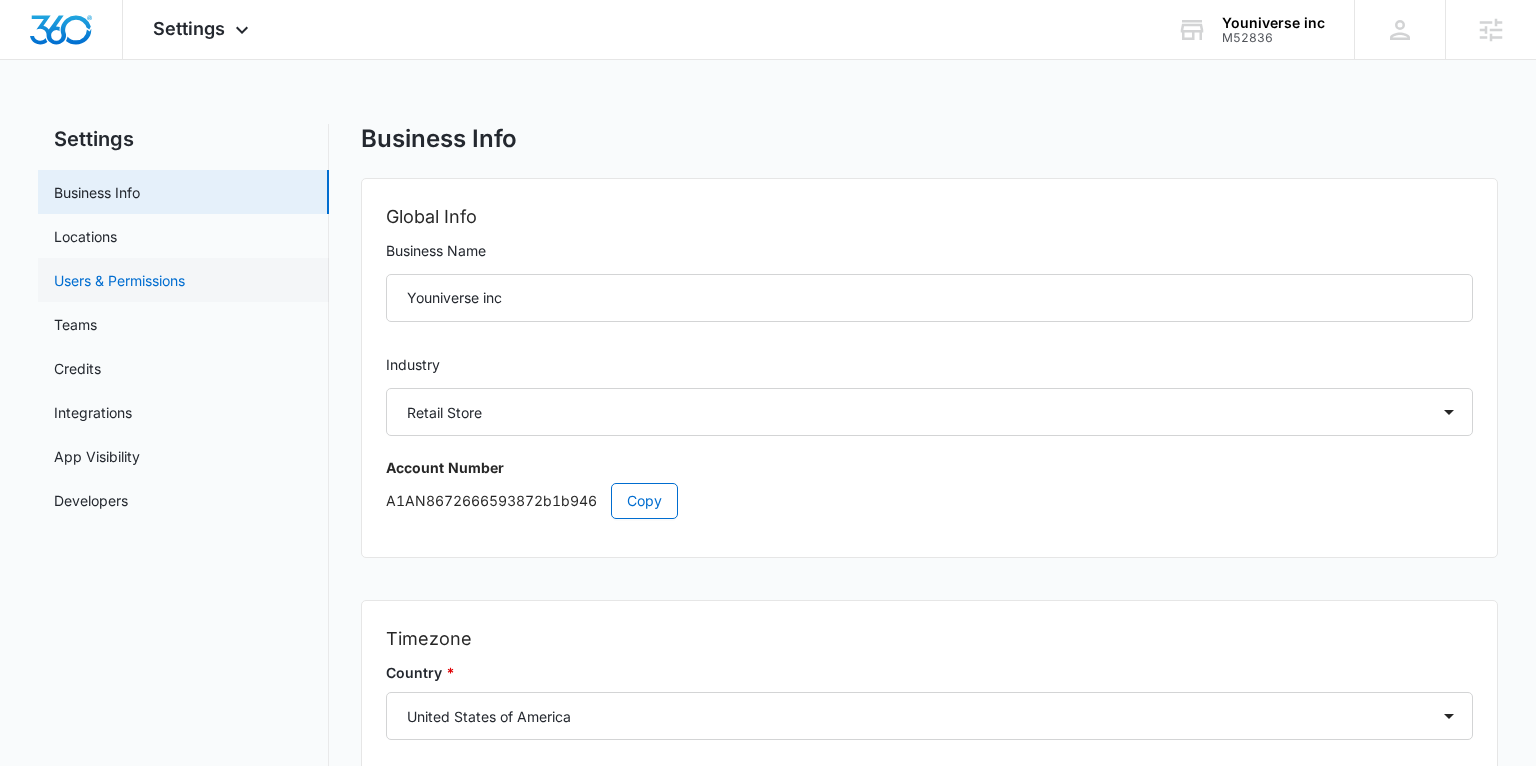 click on "Users & Permissions" at bounding box center (119, 280) 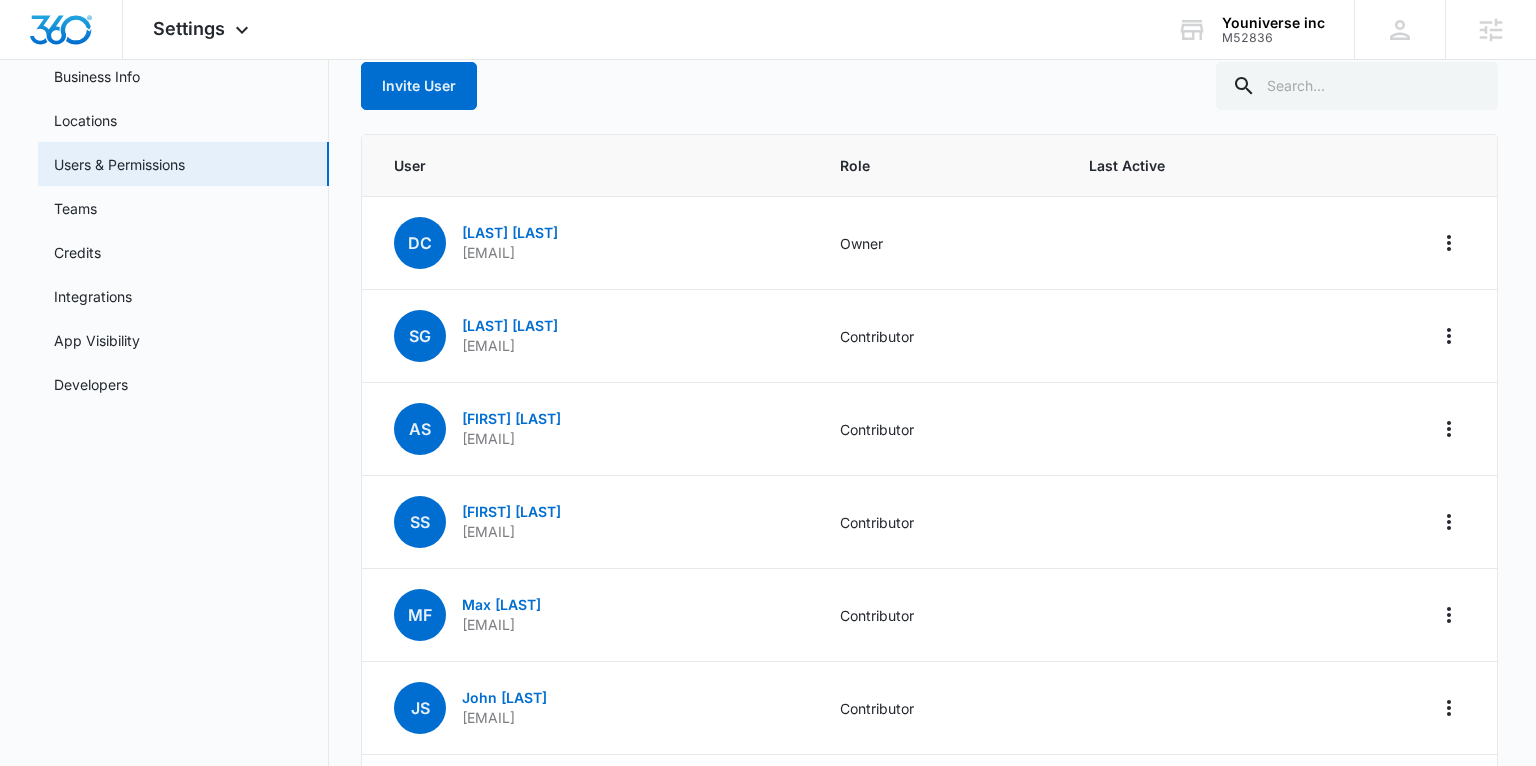scroll, scrollTop: 124, scrollLeft: 0, axis: vertical 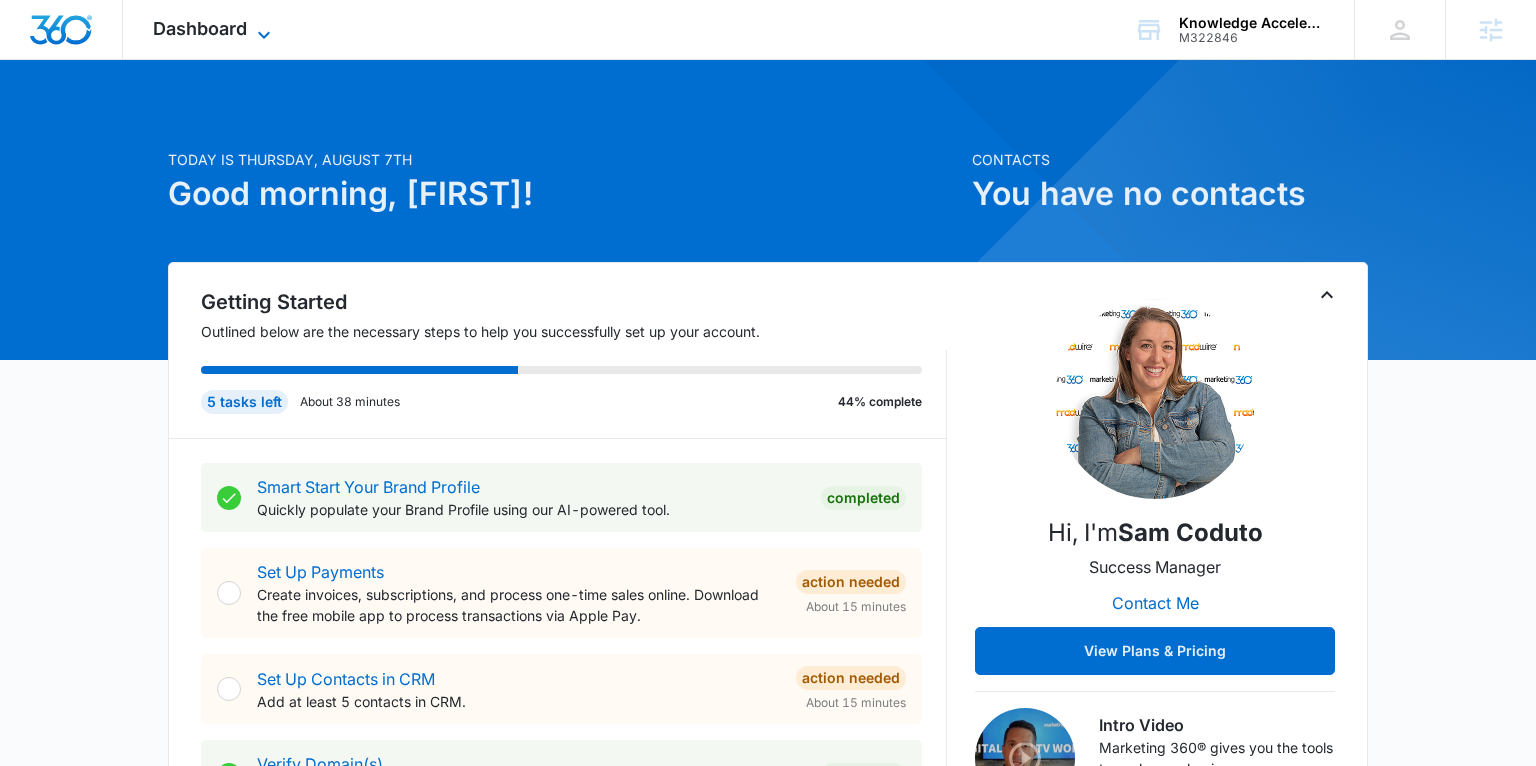 click on "Dashboard" at bounding box center (200, 28) 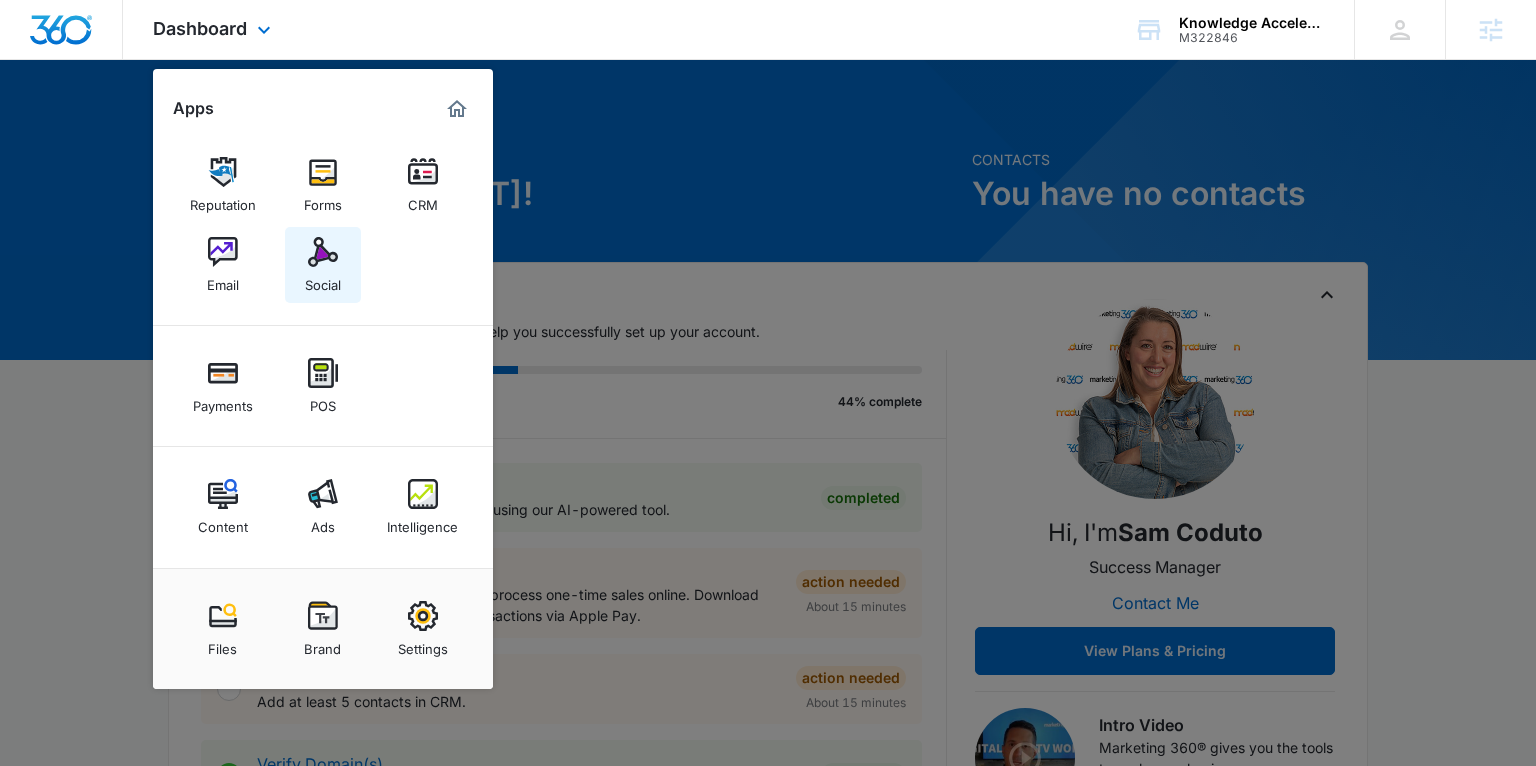 click at bounding box center (323, 252) 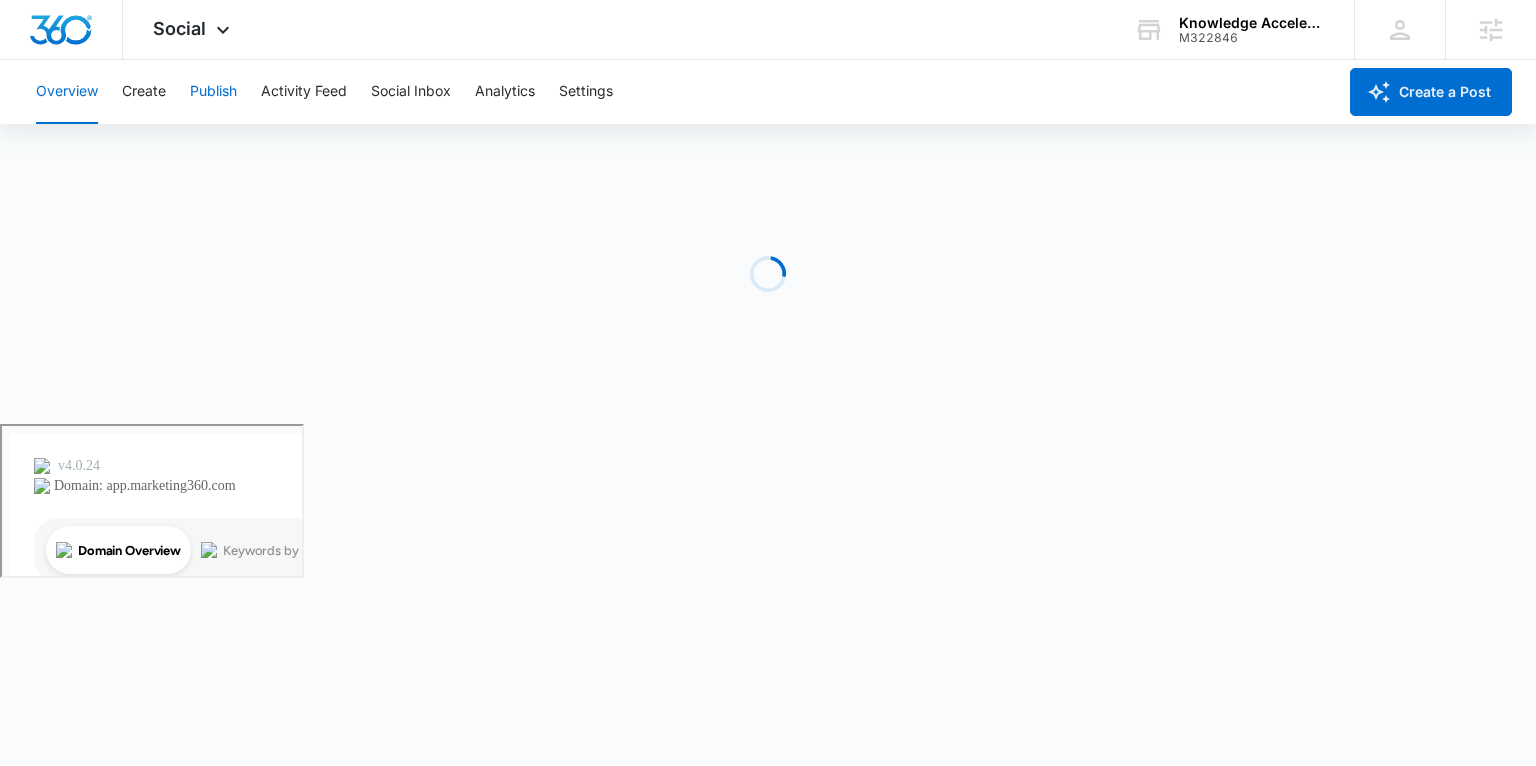 click on "Publish" at bounding box center (213, 92) 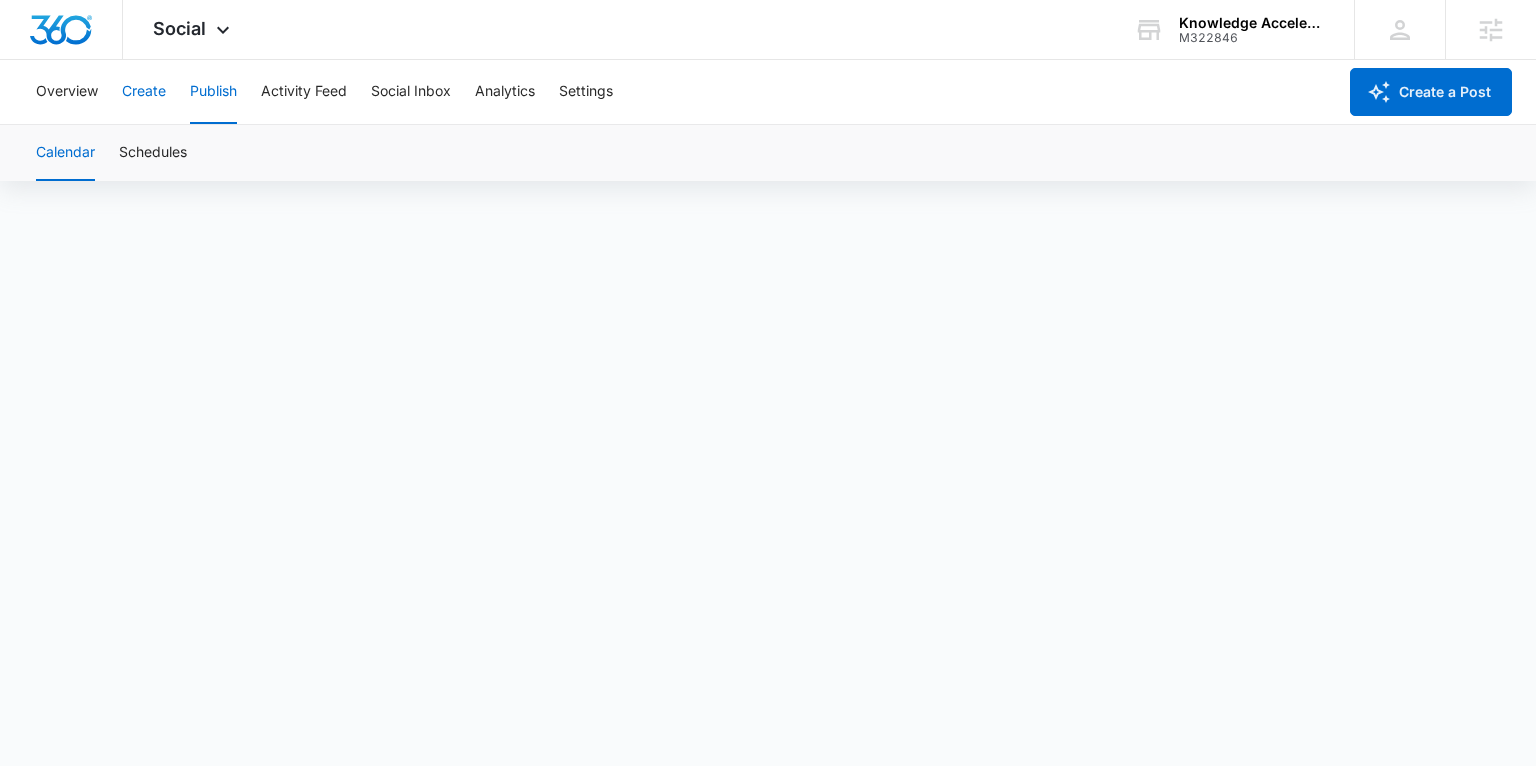 click on "Create" at bounding box center (144, 92) 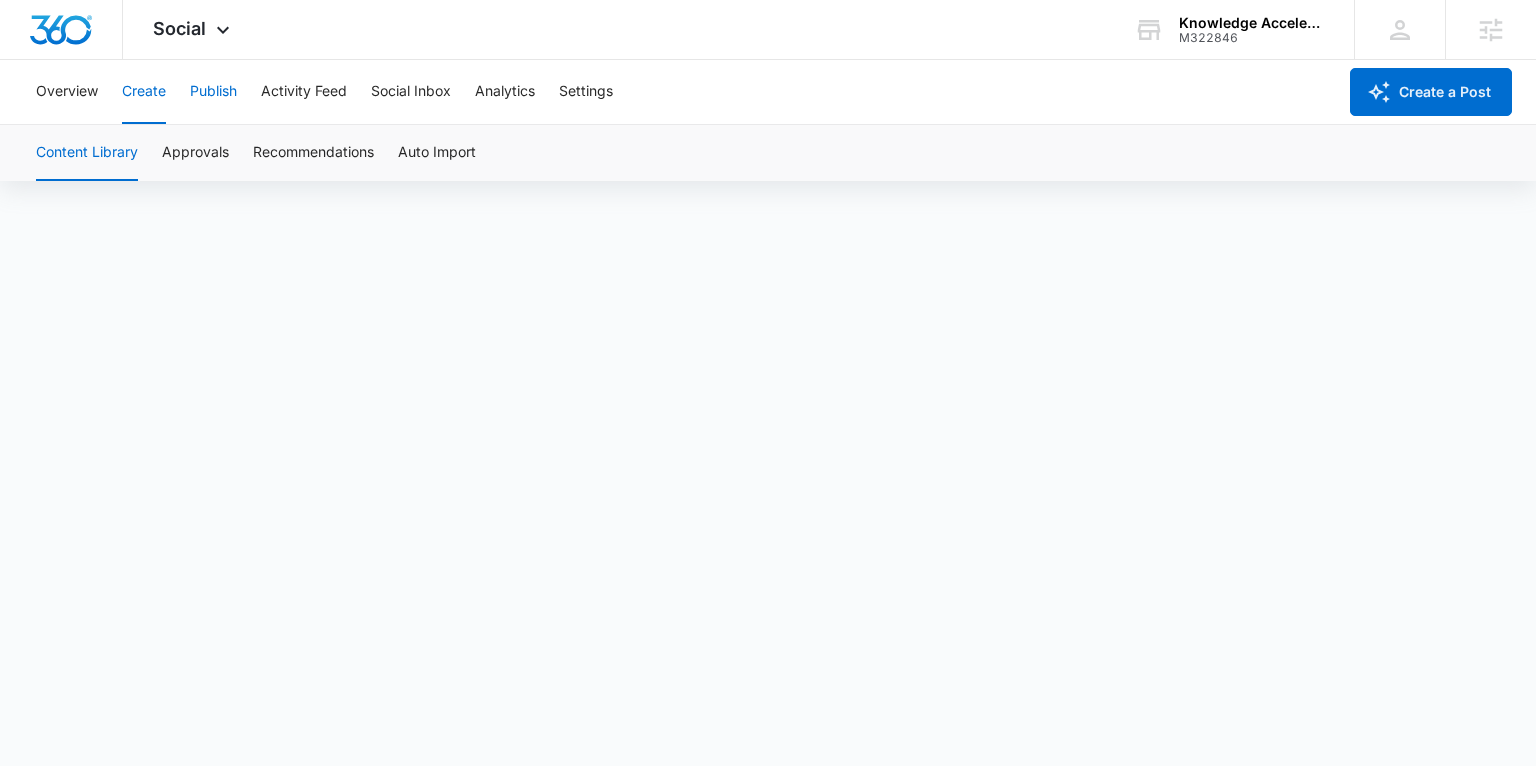 click on "Publish" at bounding box center (213, 92) 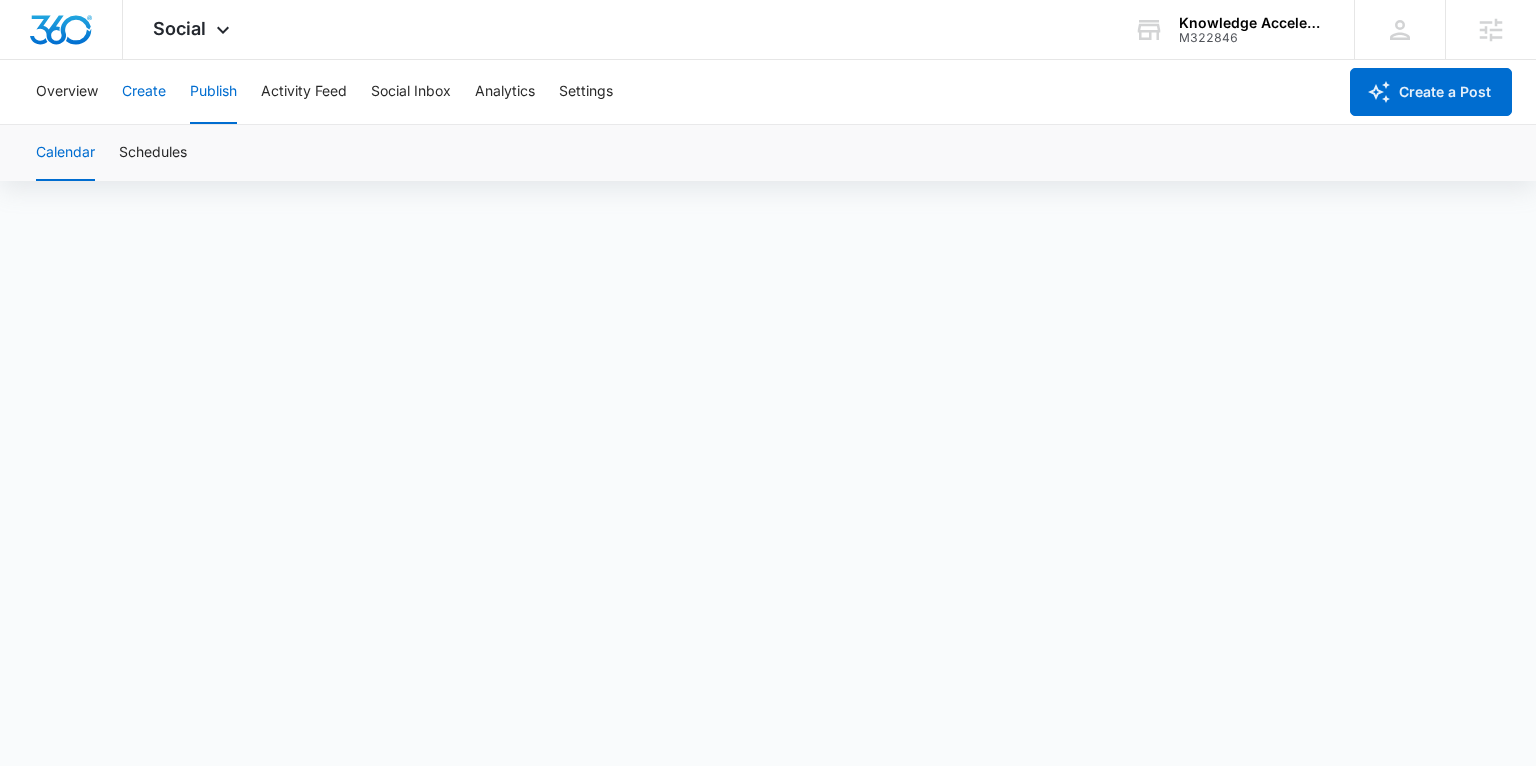 click on "Create" at bounding box center (144, 92) 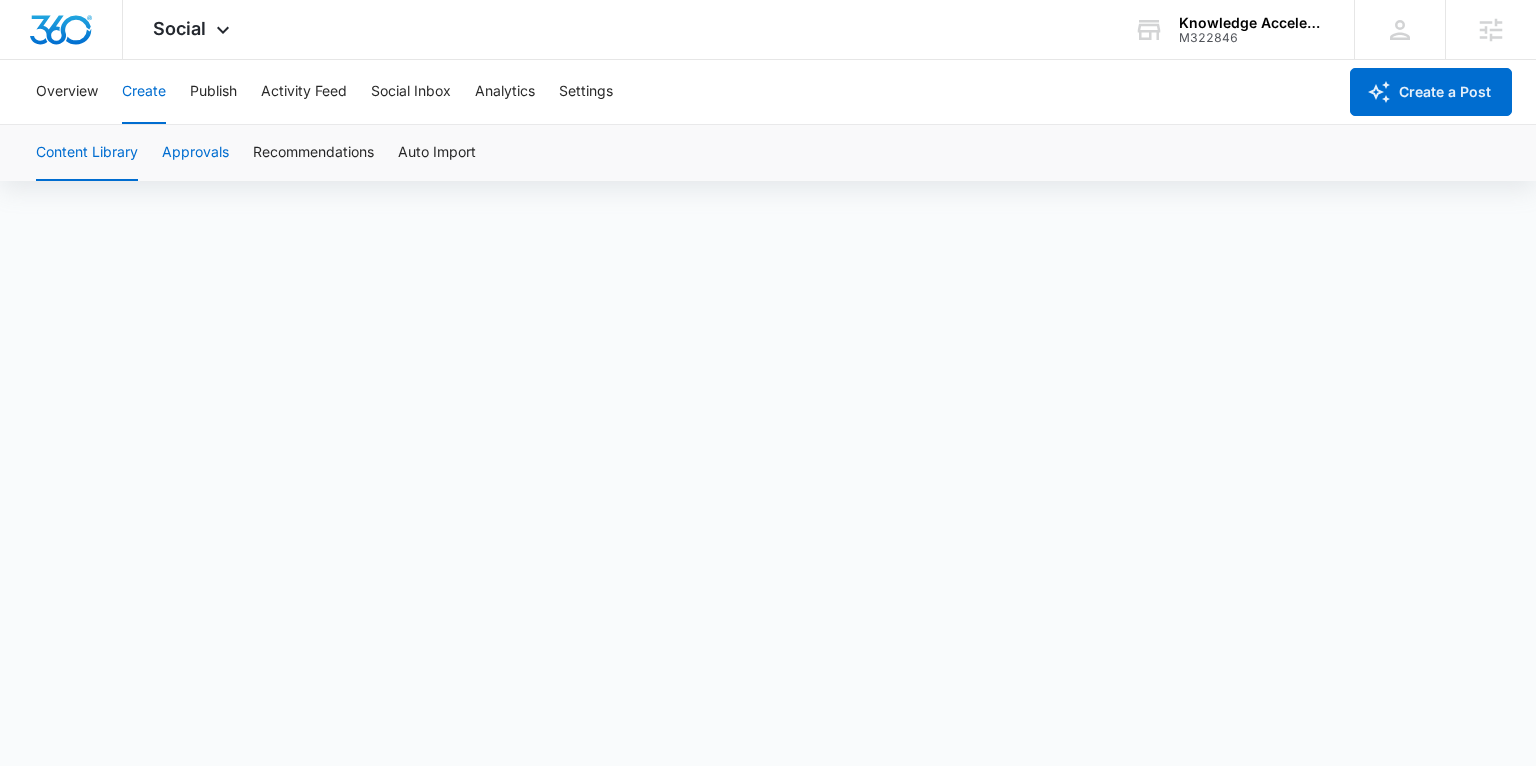 click on "Approvals" at bounding box center [195, 153] 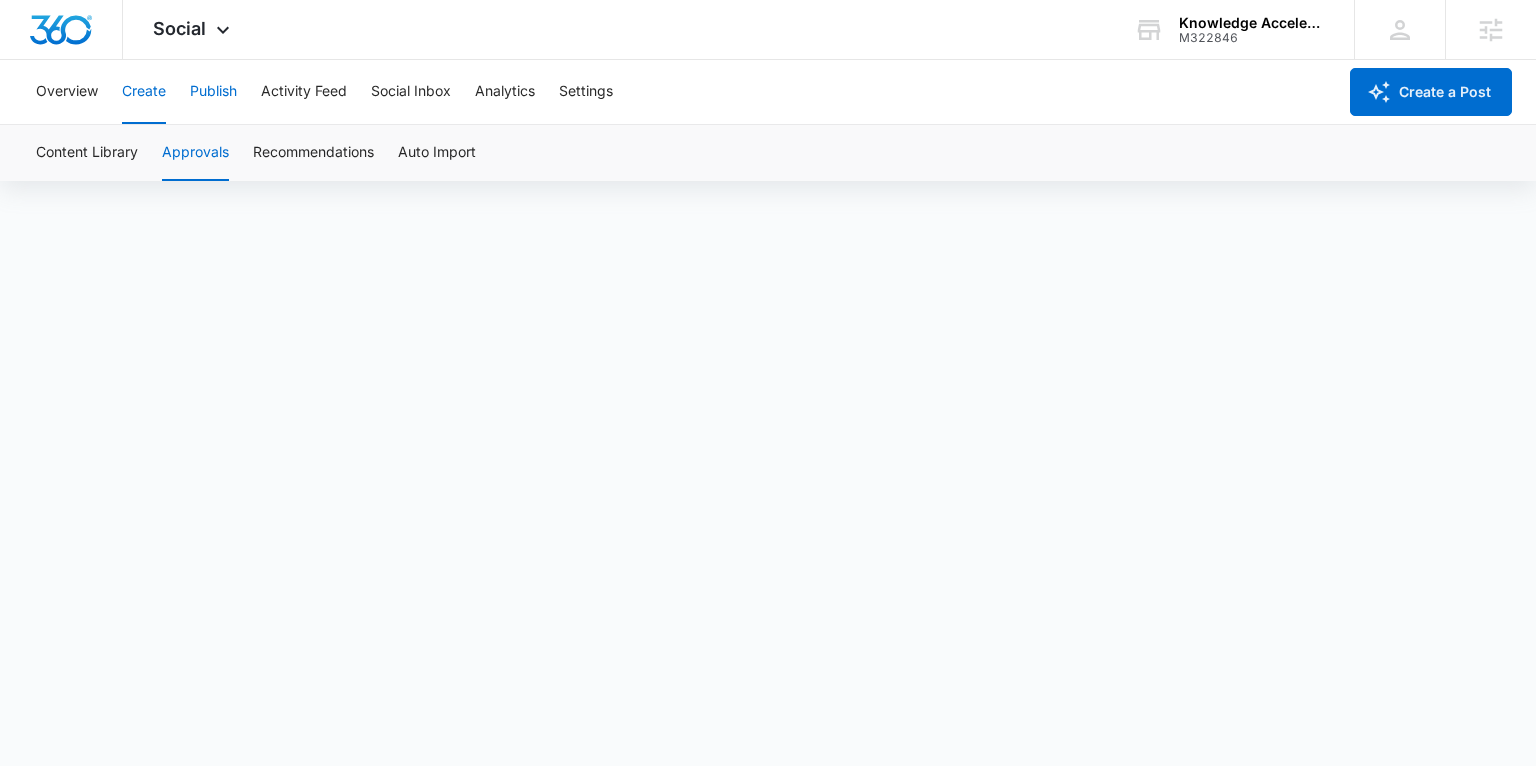 click on "Publish" at bounding box center (213, 92) 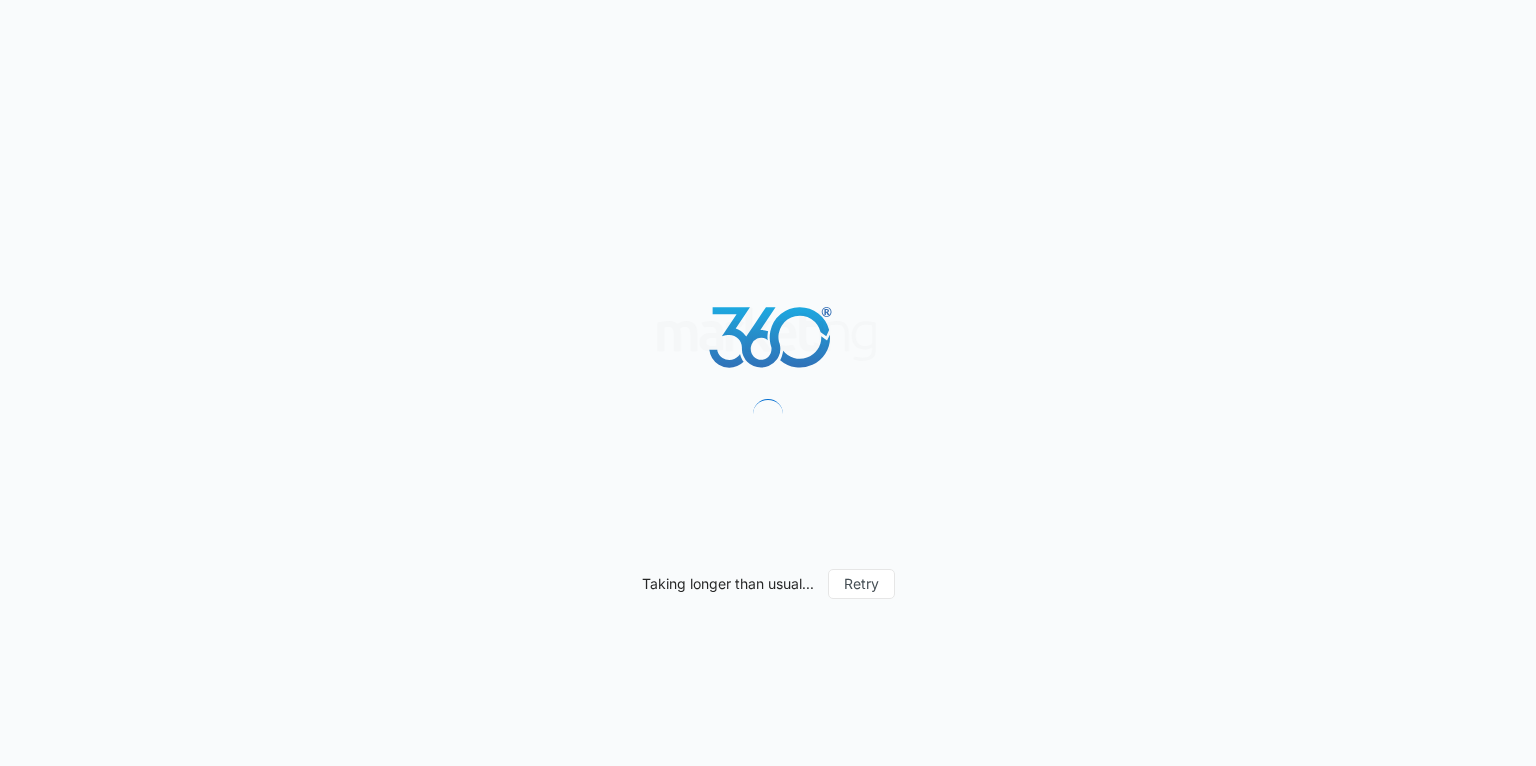 scroll, scrollTop: 0, scrollLeft: 0, axis: both 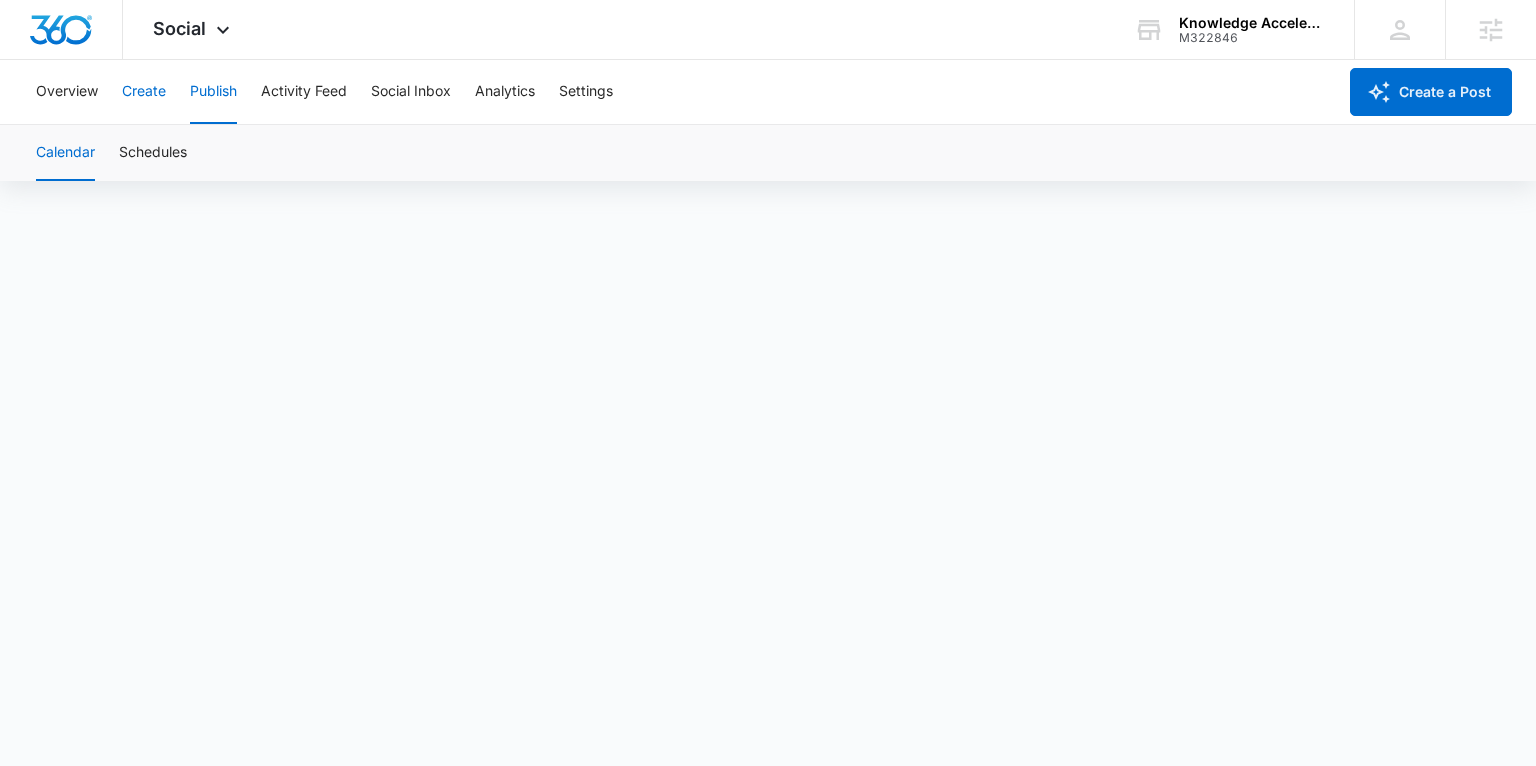 click on "Create" at bounding box center (144, 92) 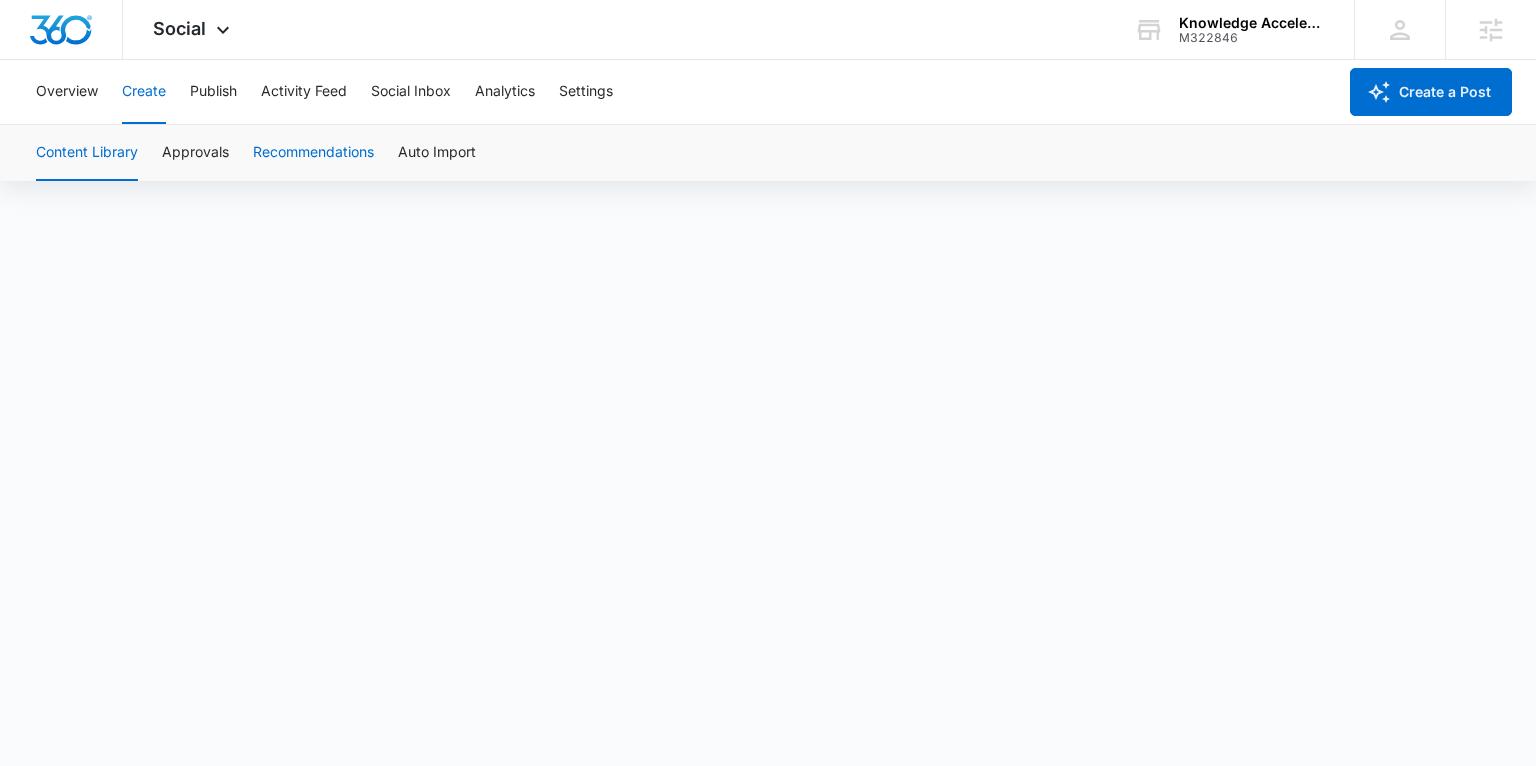 scroll, scrollTop: 14, scrollLeft: 0, axis: vertical 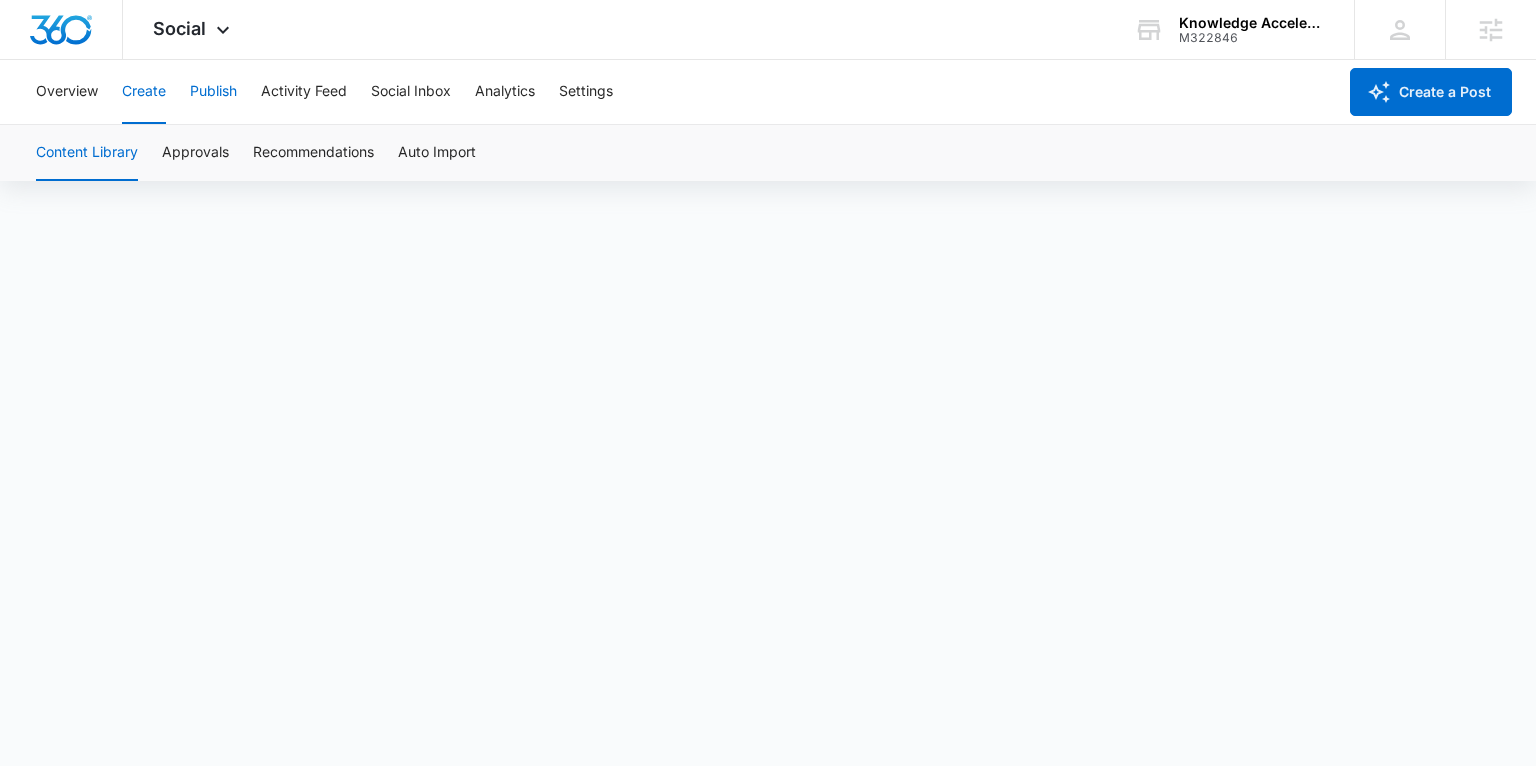 click on "Publish" at bounding box center (213, 92) 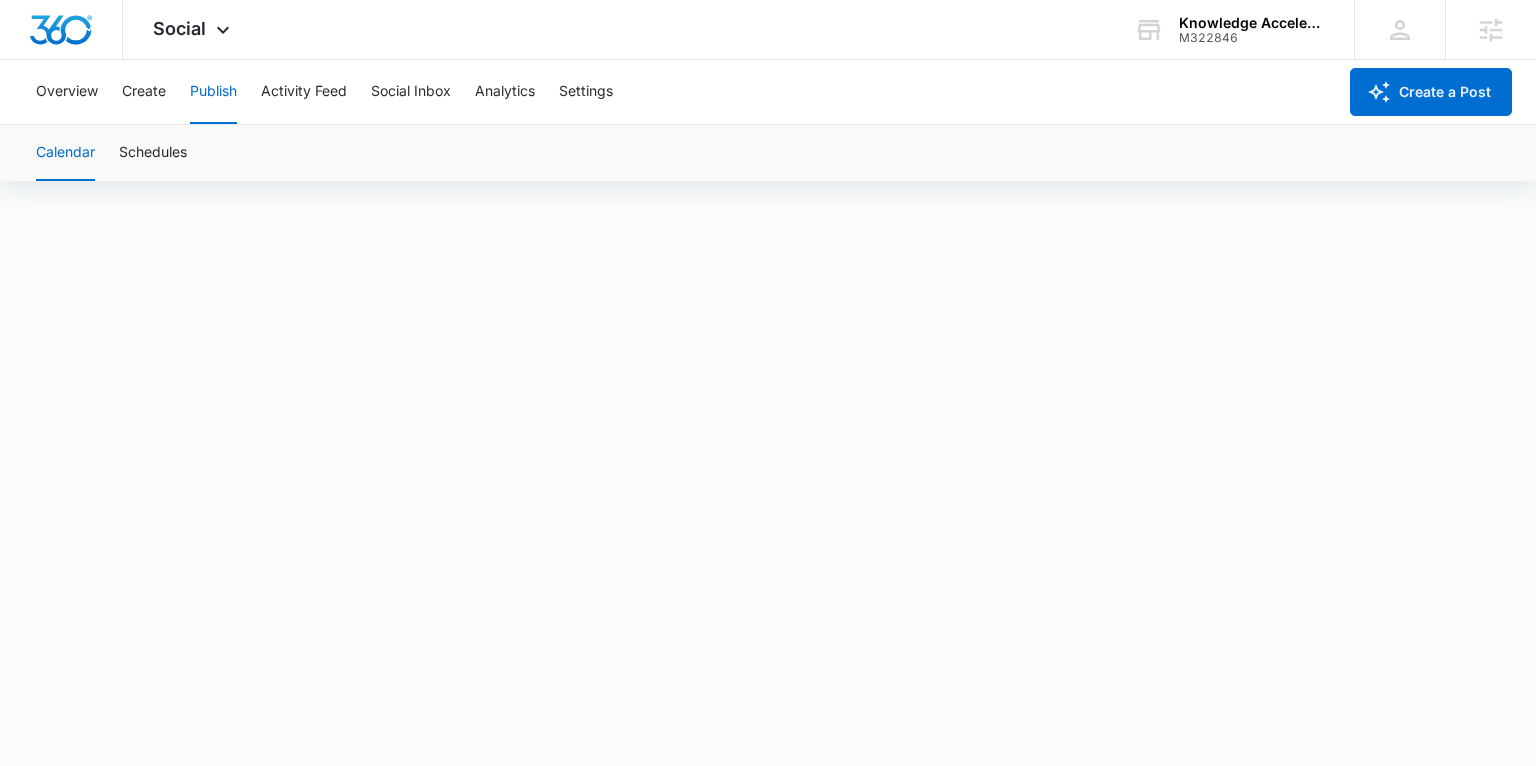 scroll, scrollTop: 0, scrollLeft: 0, axis: both 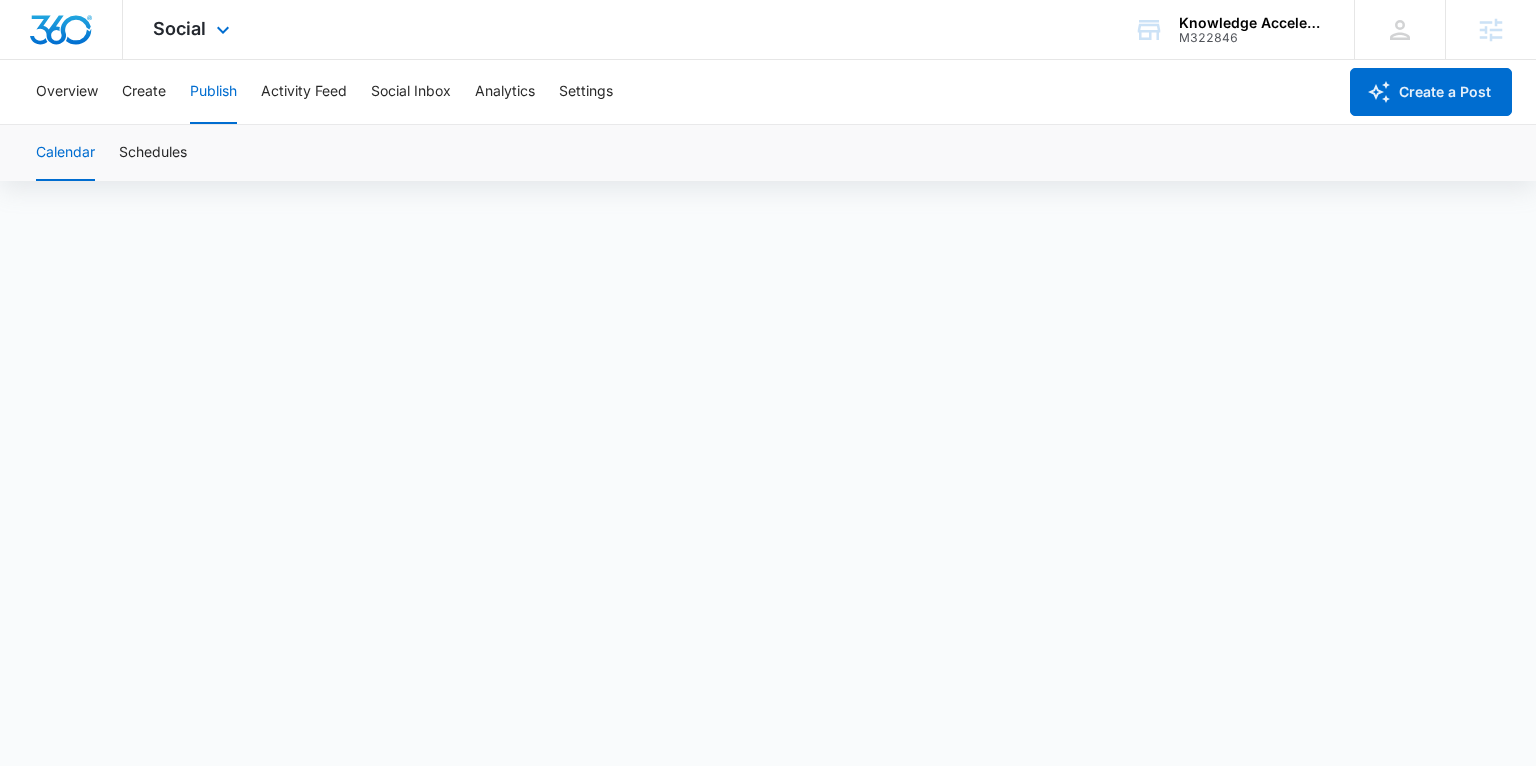 click on "Social Apps Reputation Forms CRM Email Social Payments POS Content Ads Intelligence Files Brand Settings" at bounding box center (194, 29) 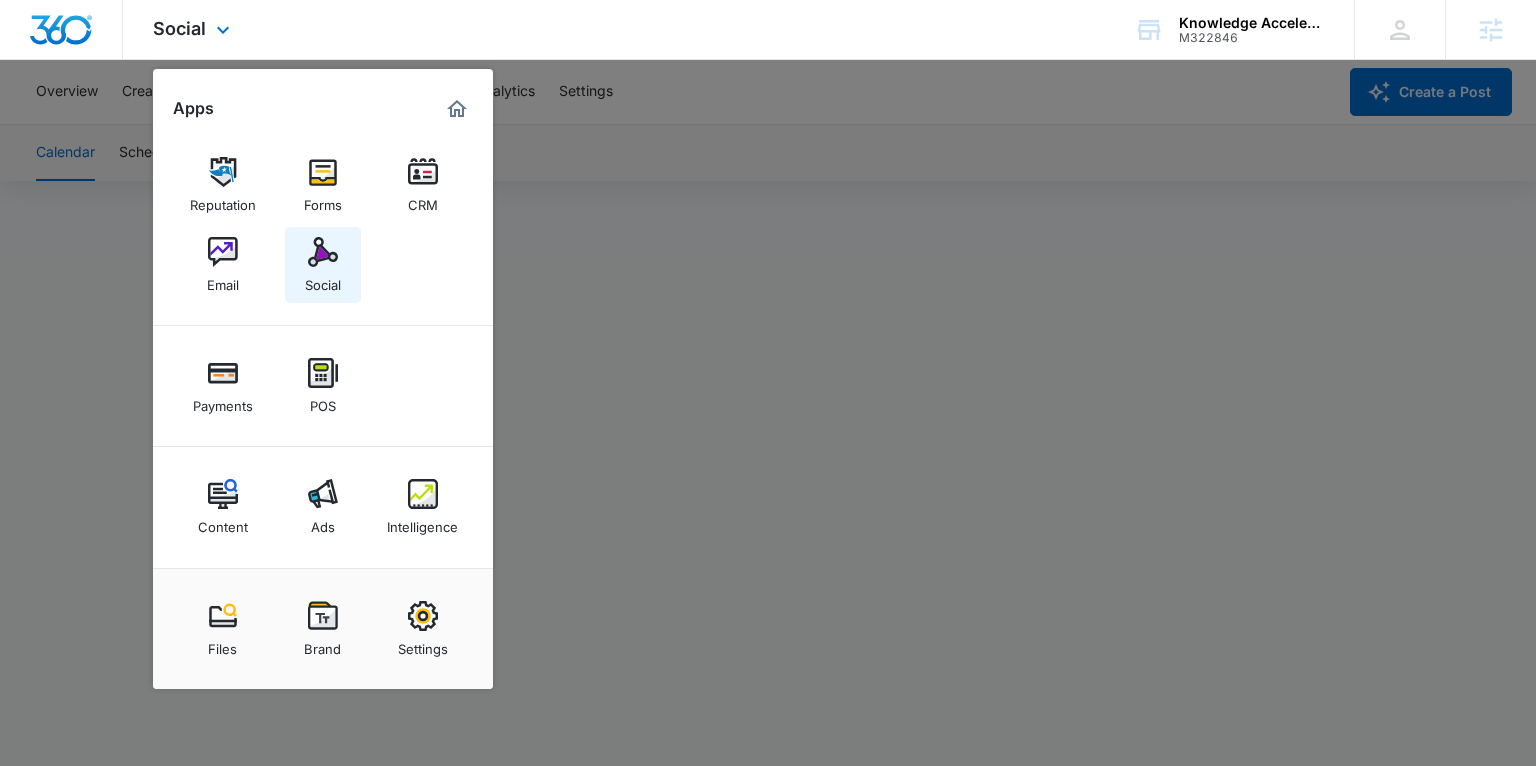 click at bounding box center (323, 252) 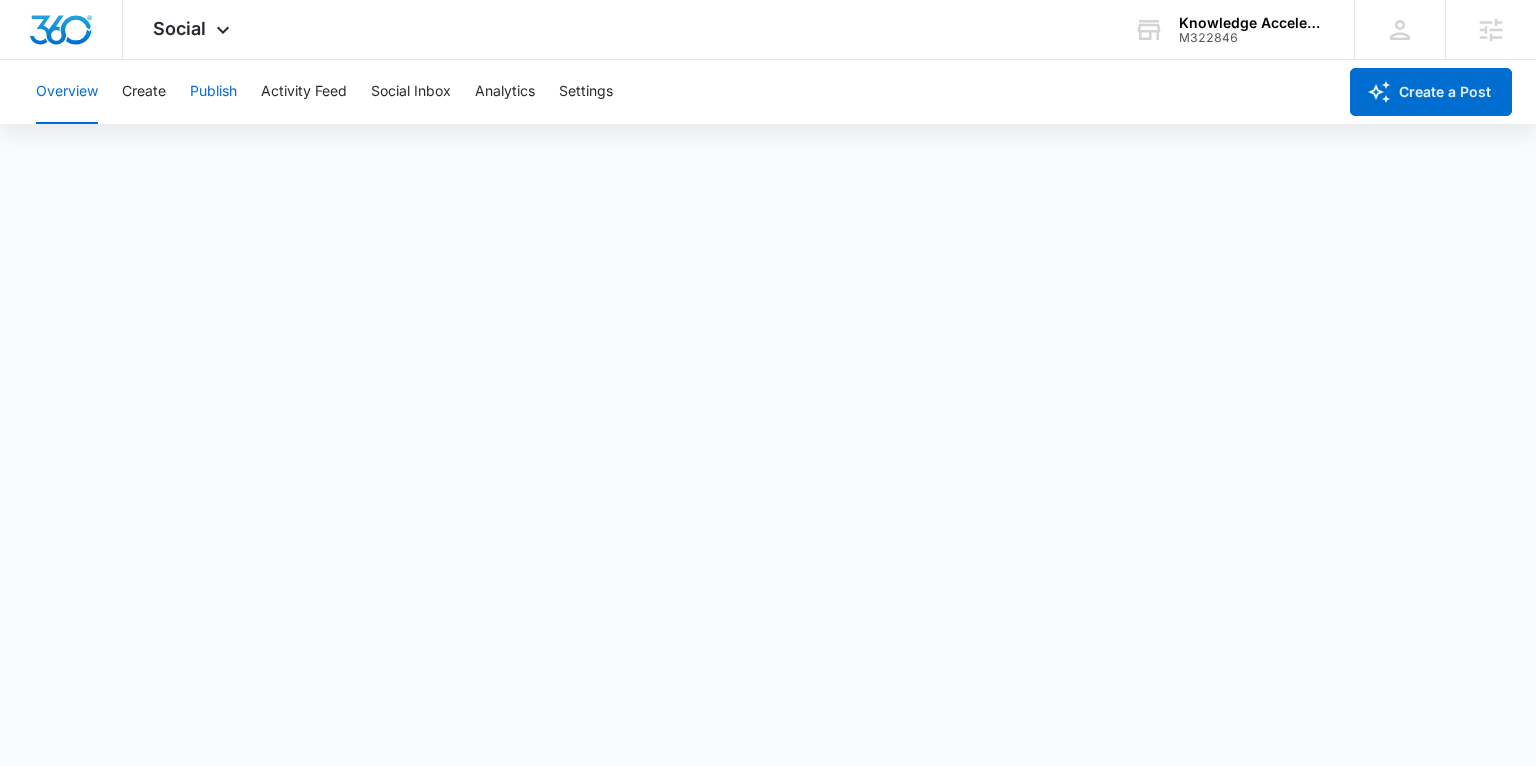 click on "Publish" at bounding box center [213, 92] 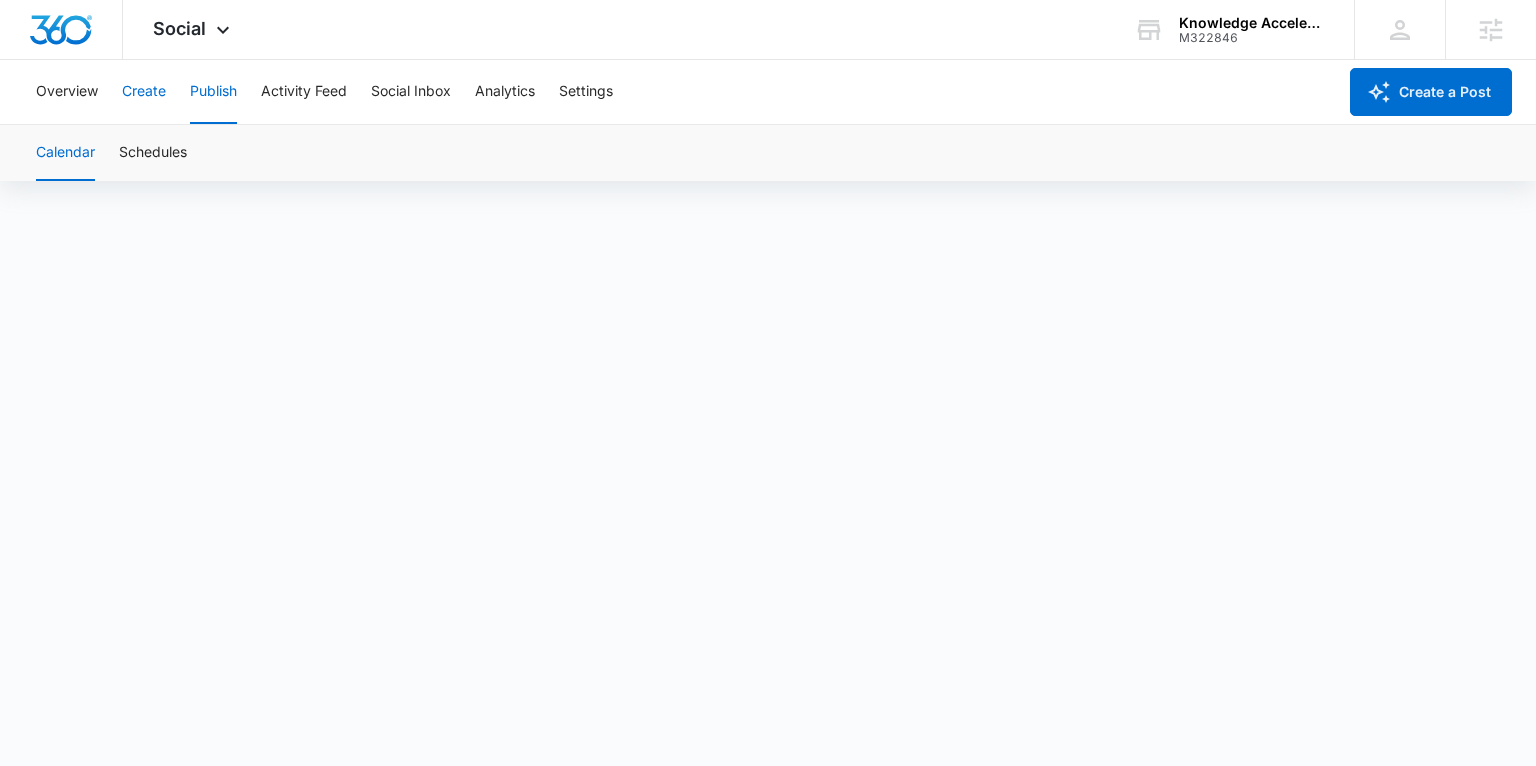 click on "Create" at bounding box center [144, 92] 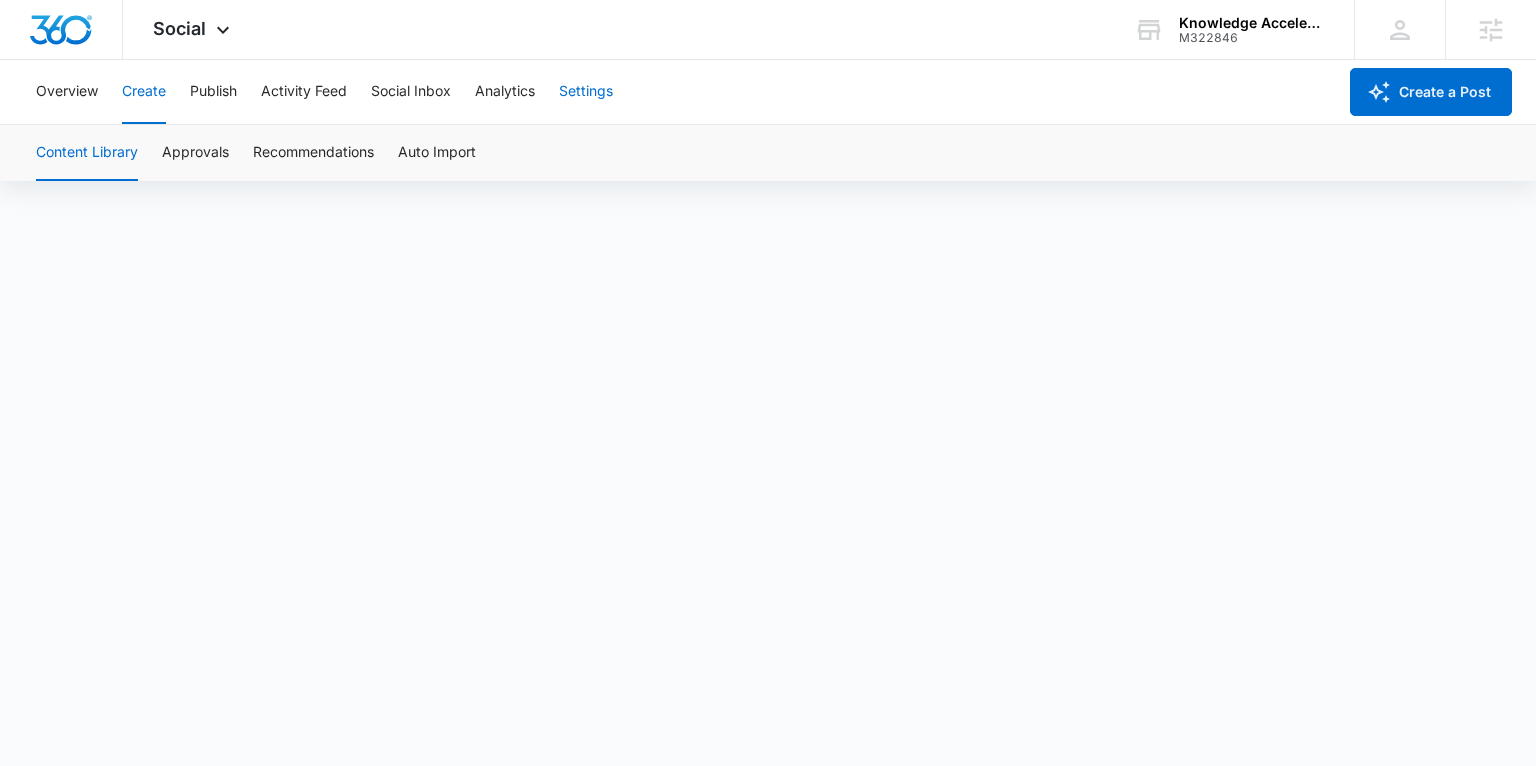 click on "Settings" at bounding box center [586, 92] 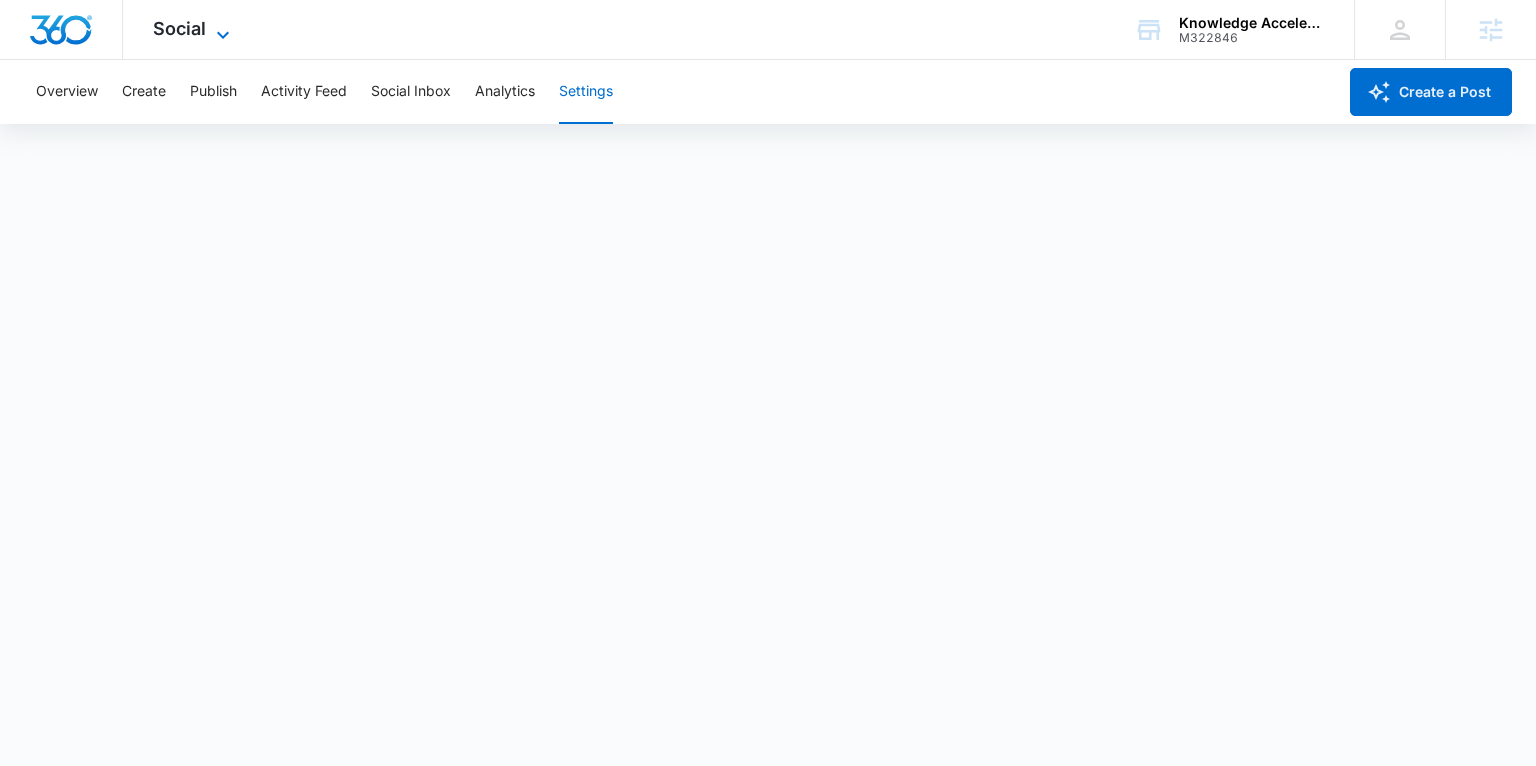 click 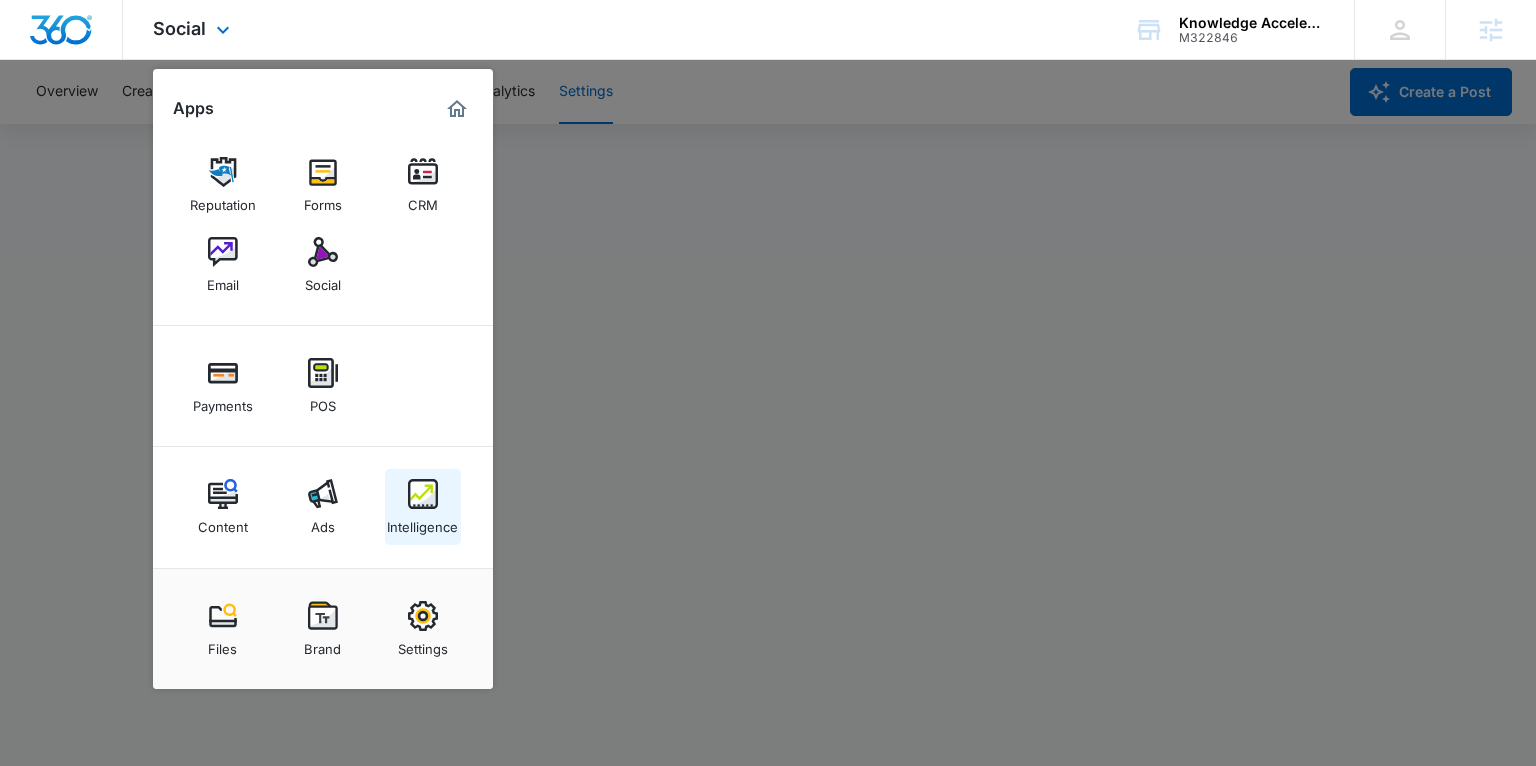 click at bounding box center (423, 494) 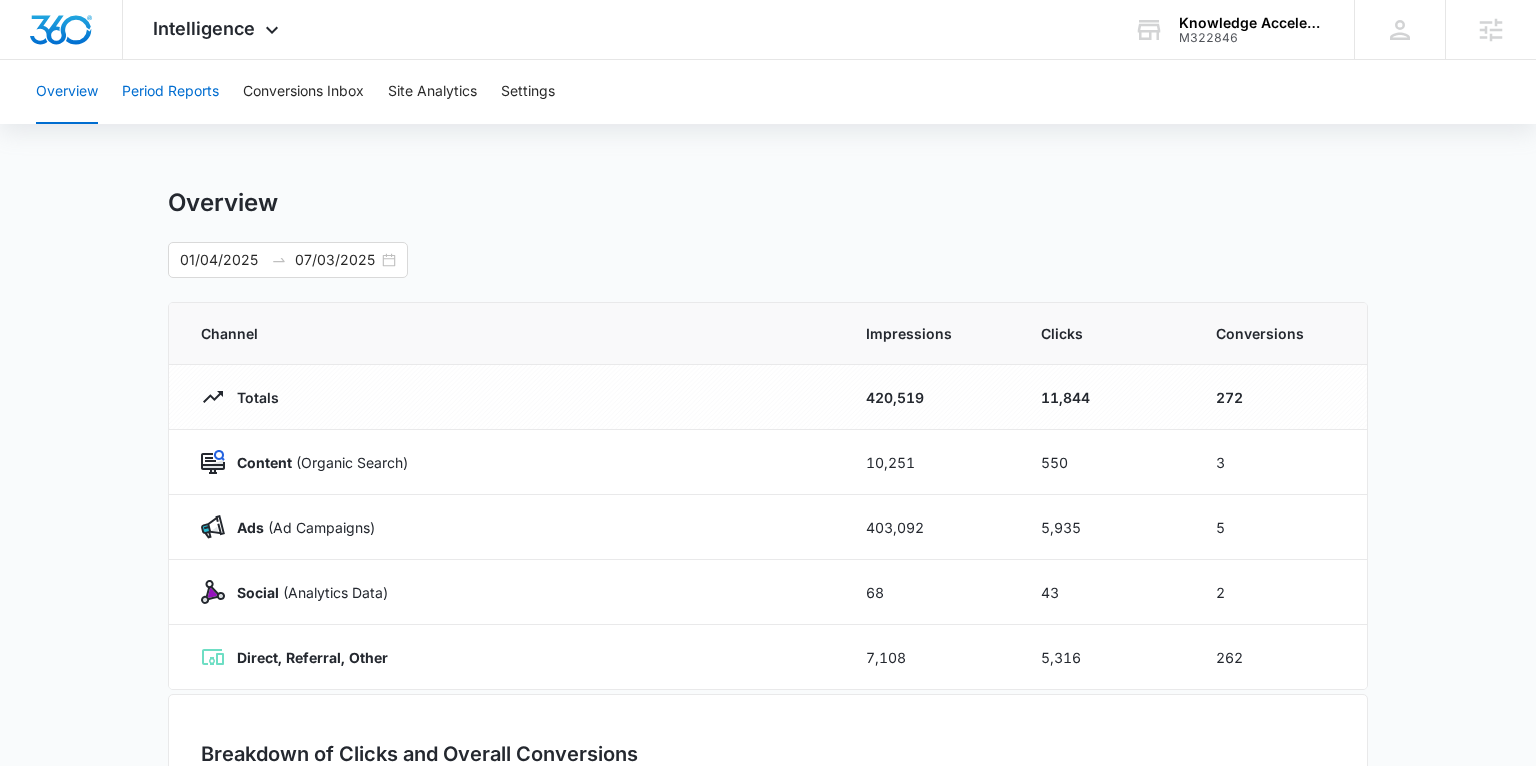 click on "Period Reports" at bounding box center (170, 92) 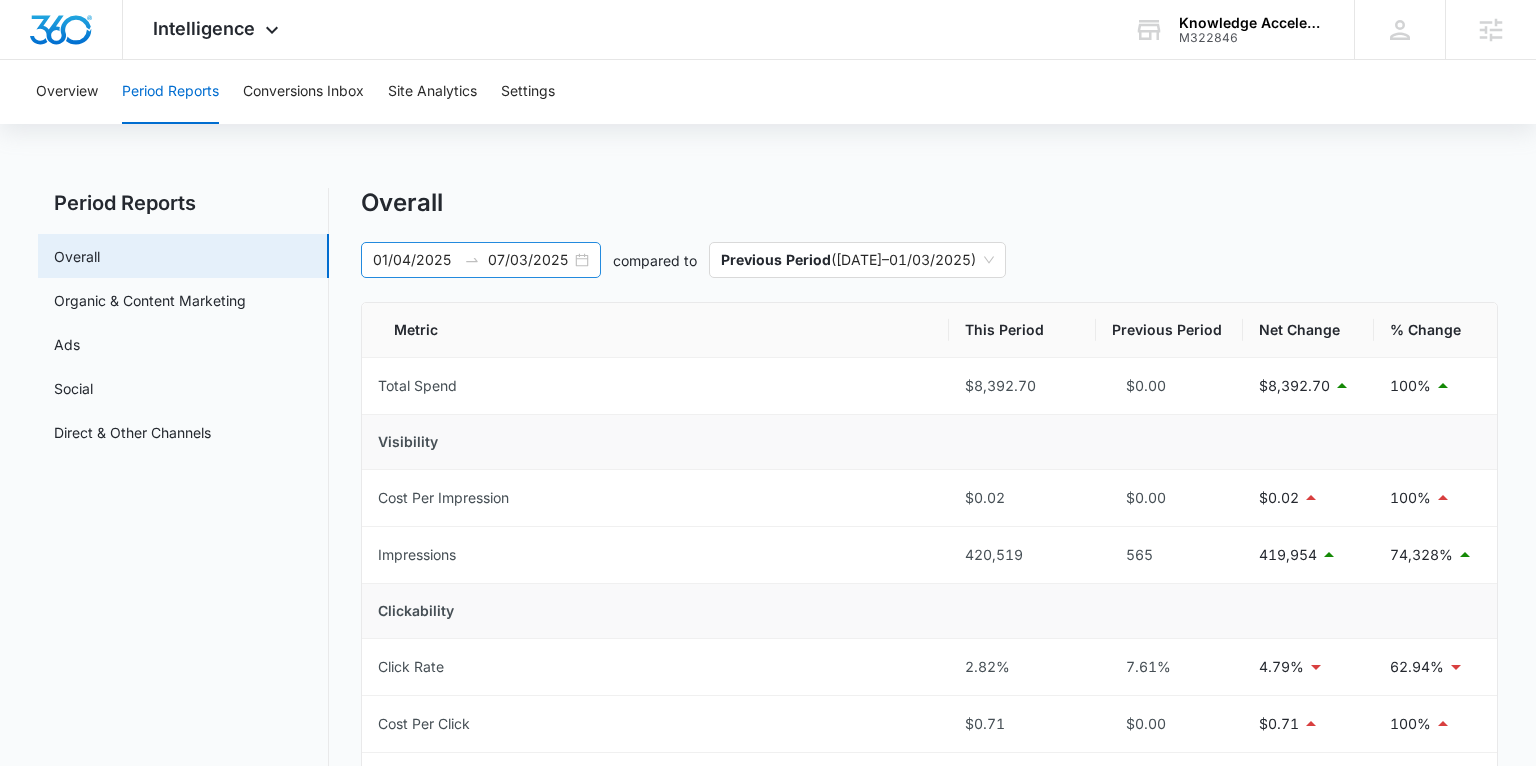 click on "01/04/2025 07/03/2025" at bounding box center (481, 260) 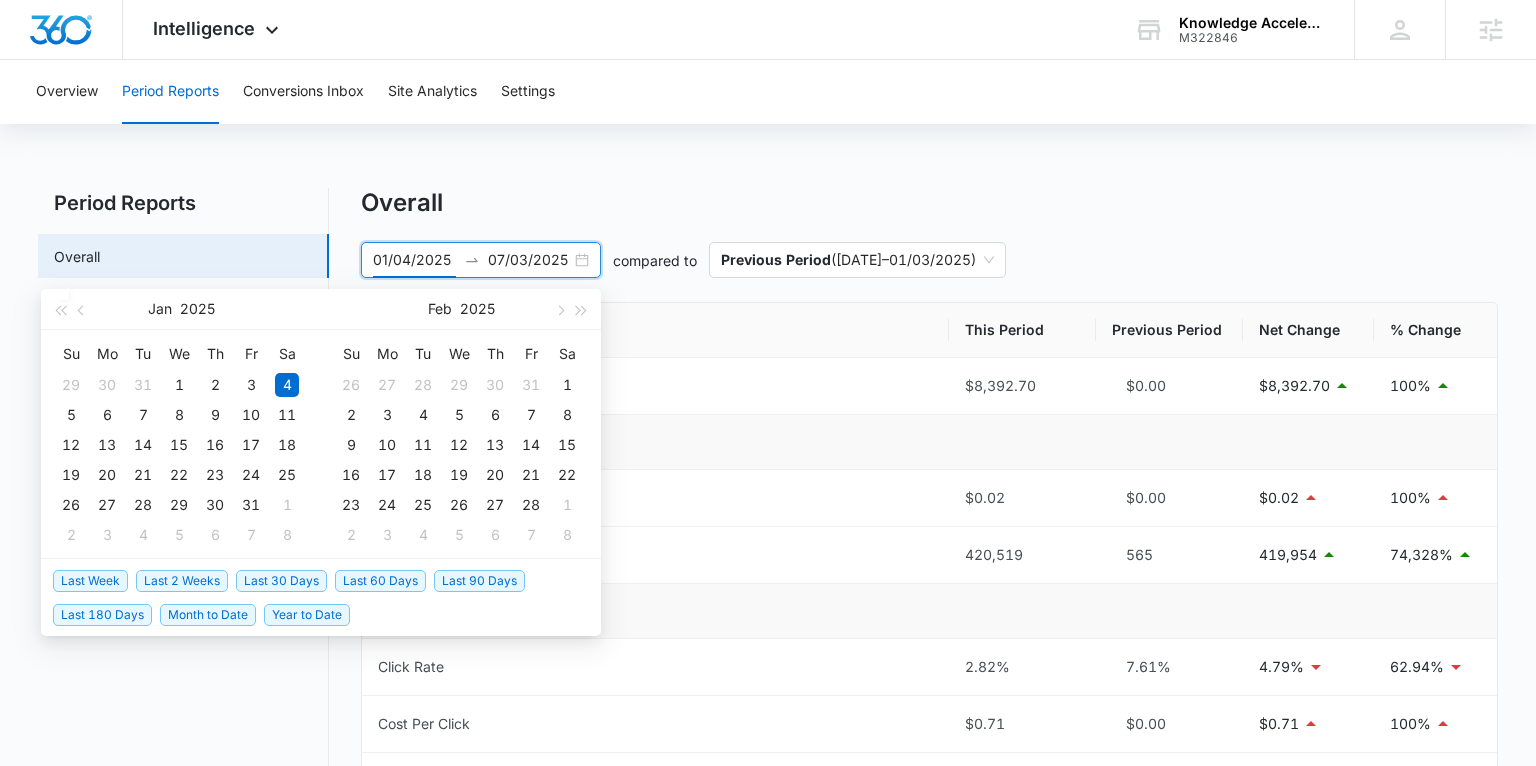 click on "Last 30 Days" at bounding box center [281, 581] 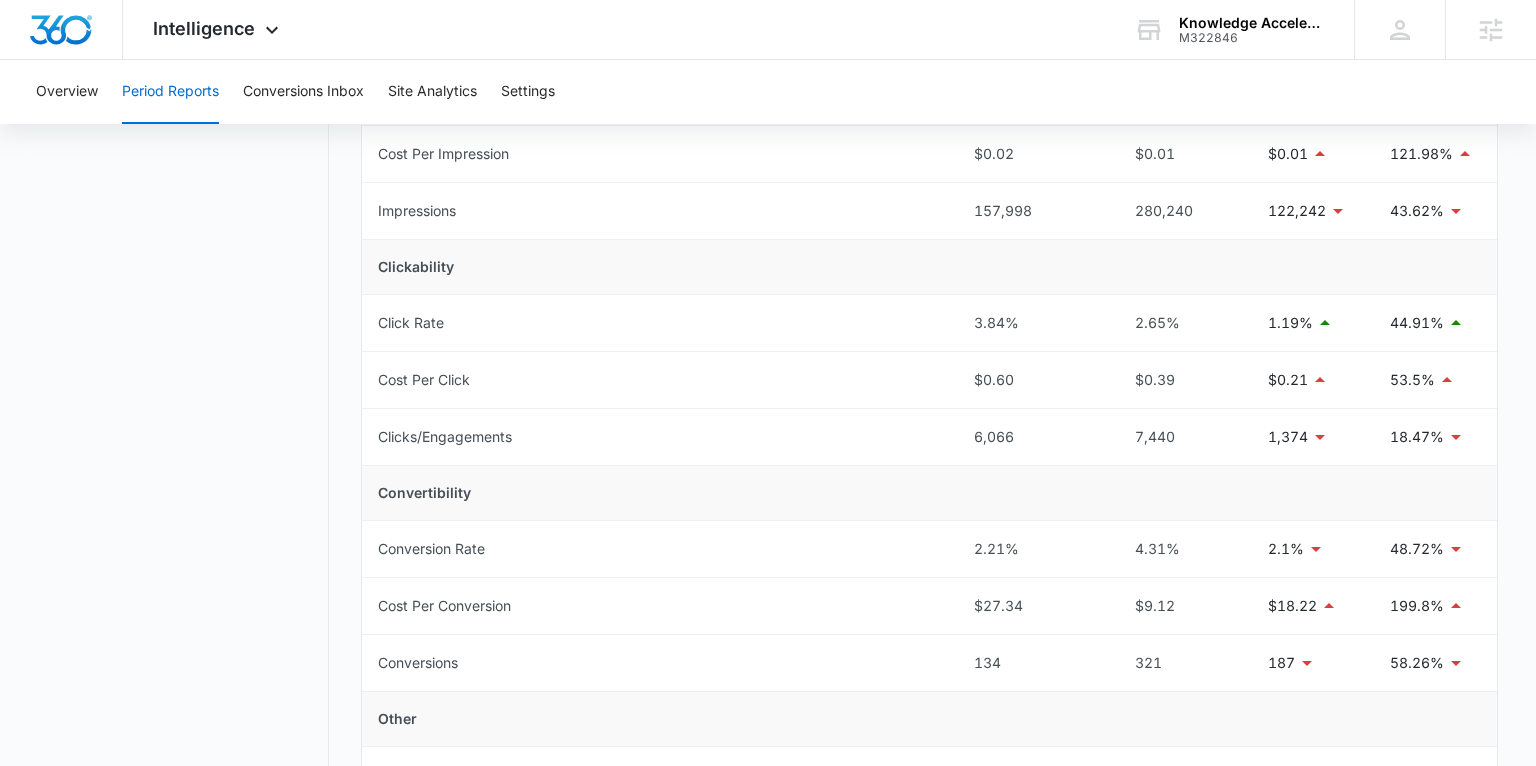 scroll, scrollTop: 0, scrollLeft: 0, axis: both 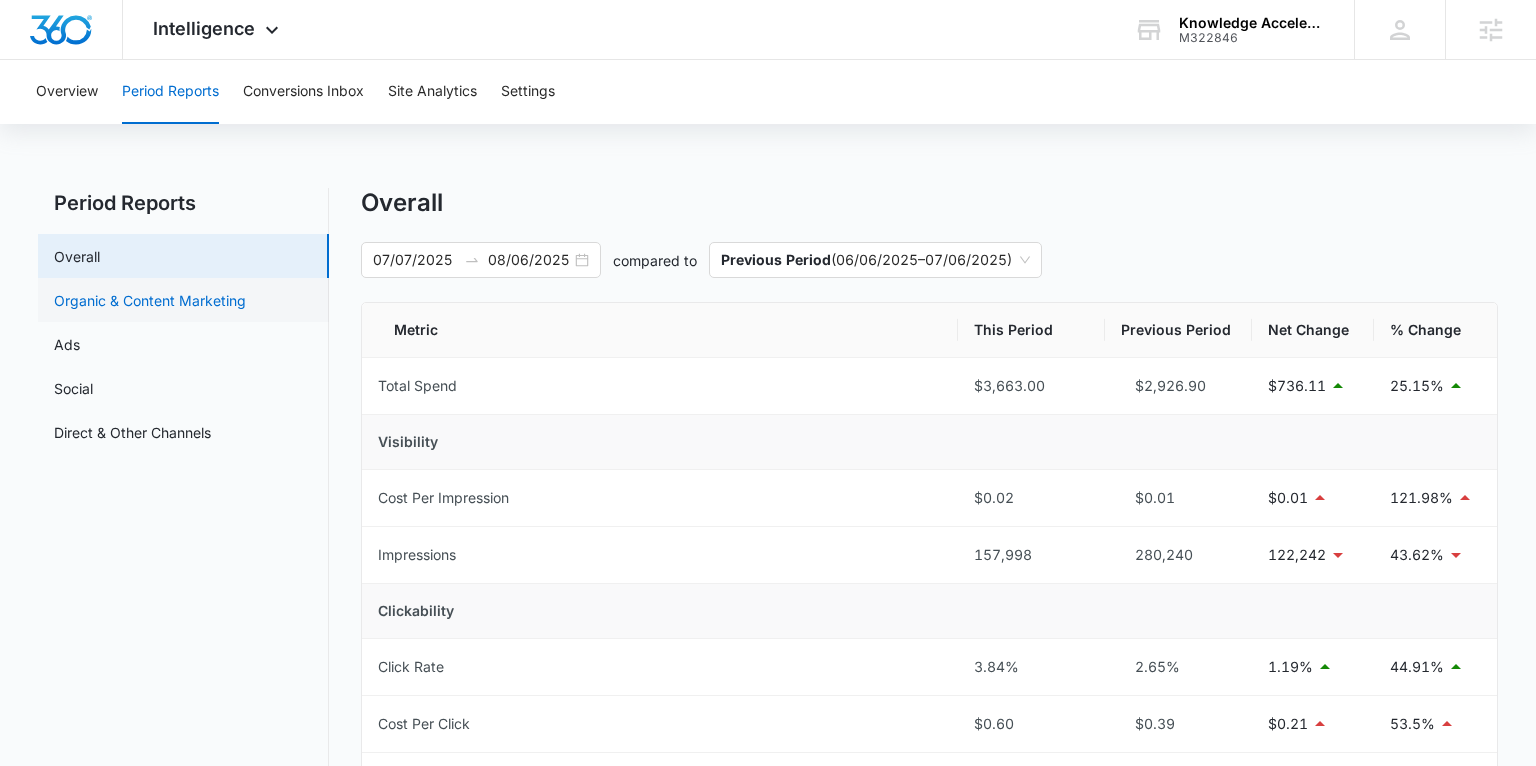 click on "Organic & Content Marketing" at bounding box center [150, 300] 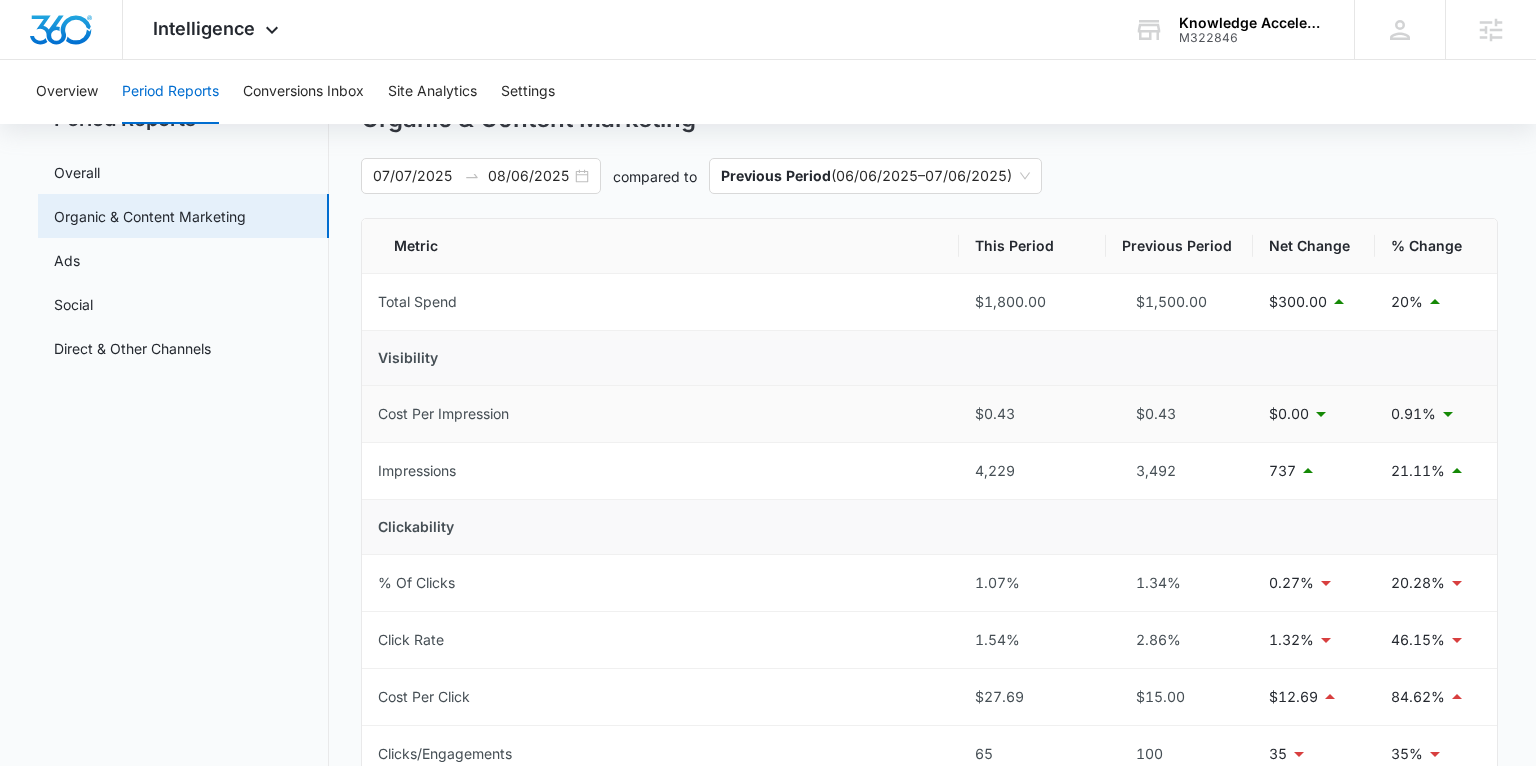 scroll, scrollTop: 132, scrollLeft: 0, axis: vertical 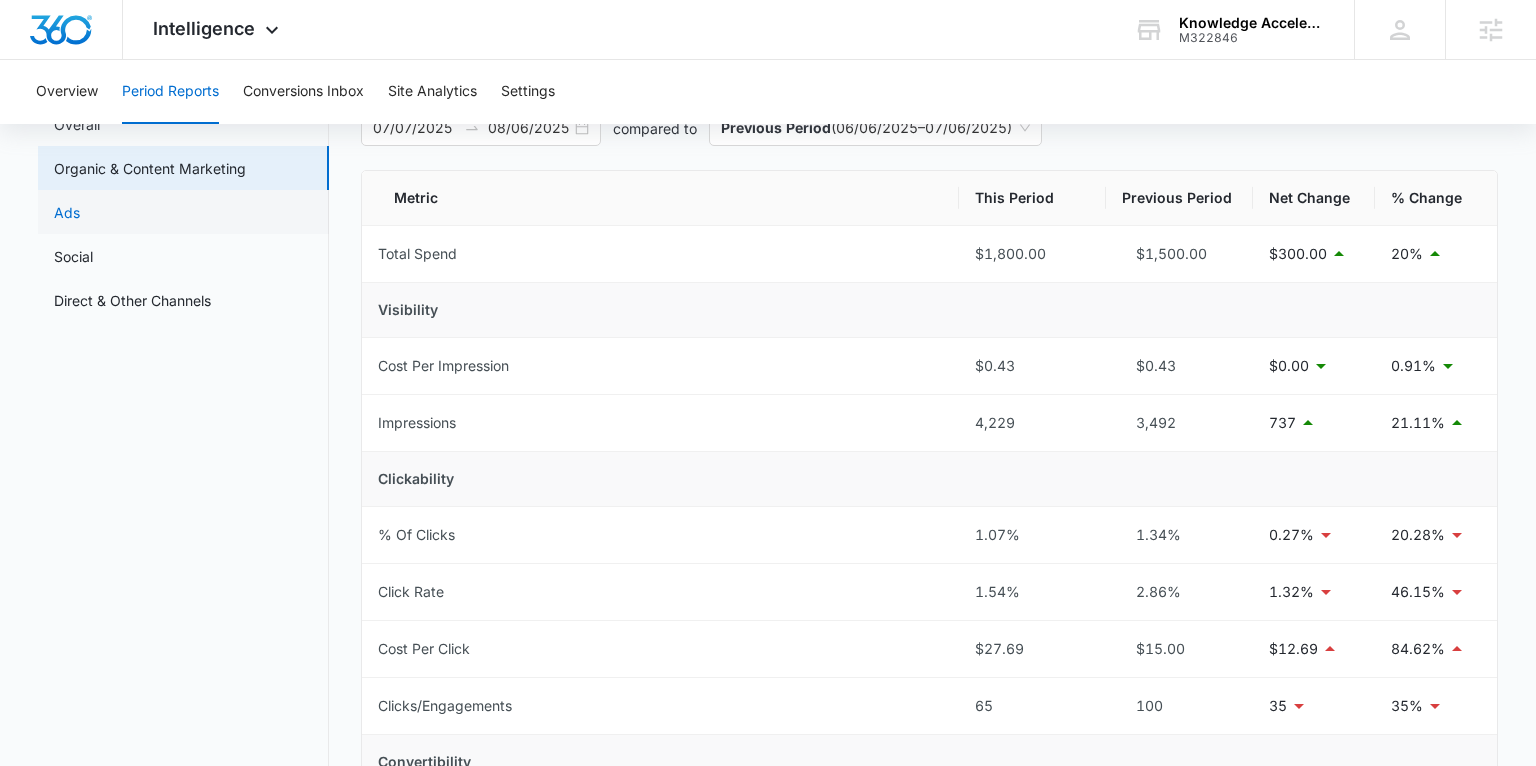 click on "Ads" at bounding box center [67, 212] 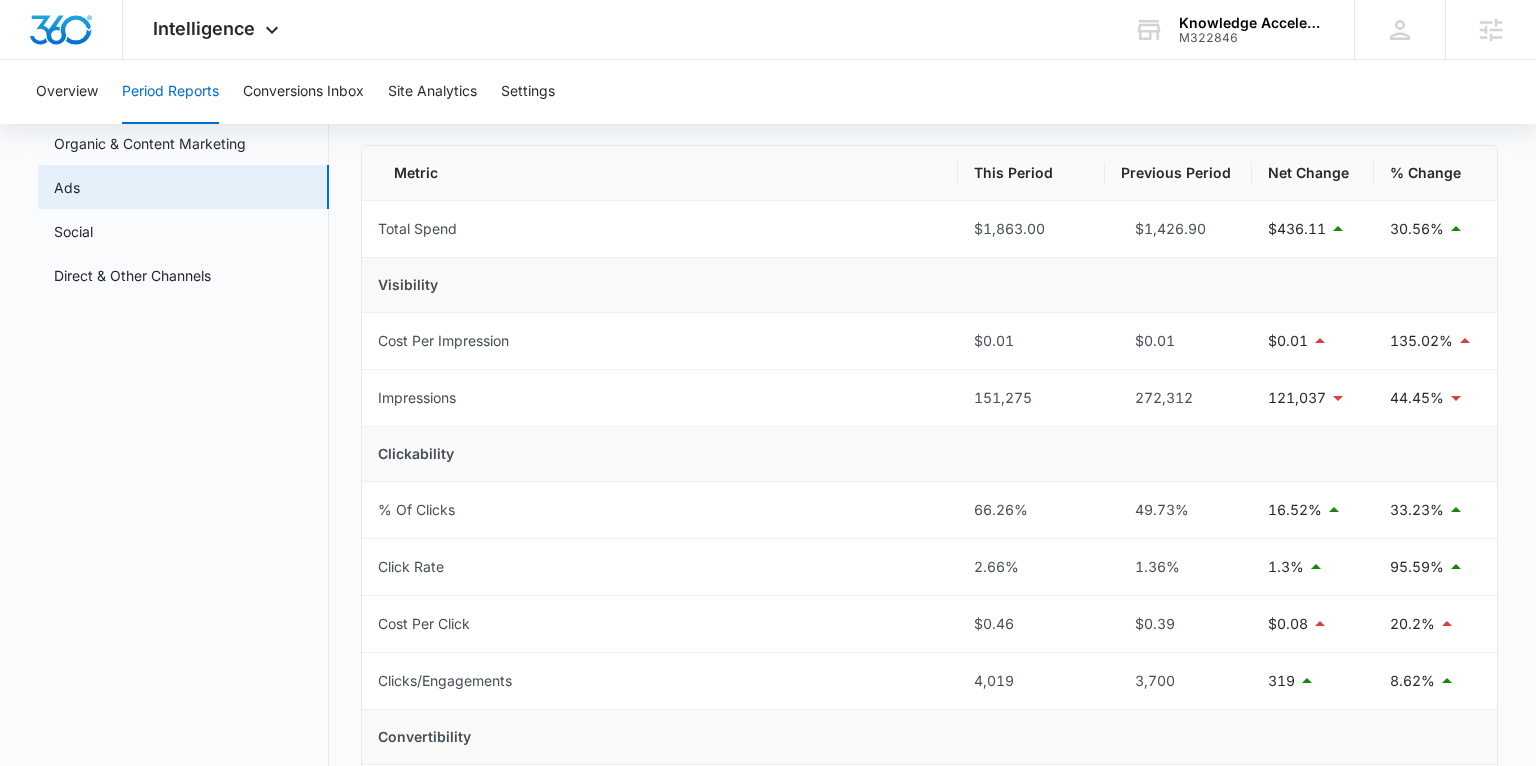 scroll, scrollTop: 0, scrollLeft: 0, axis: both 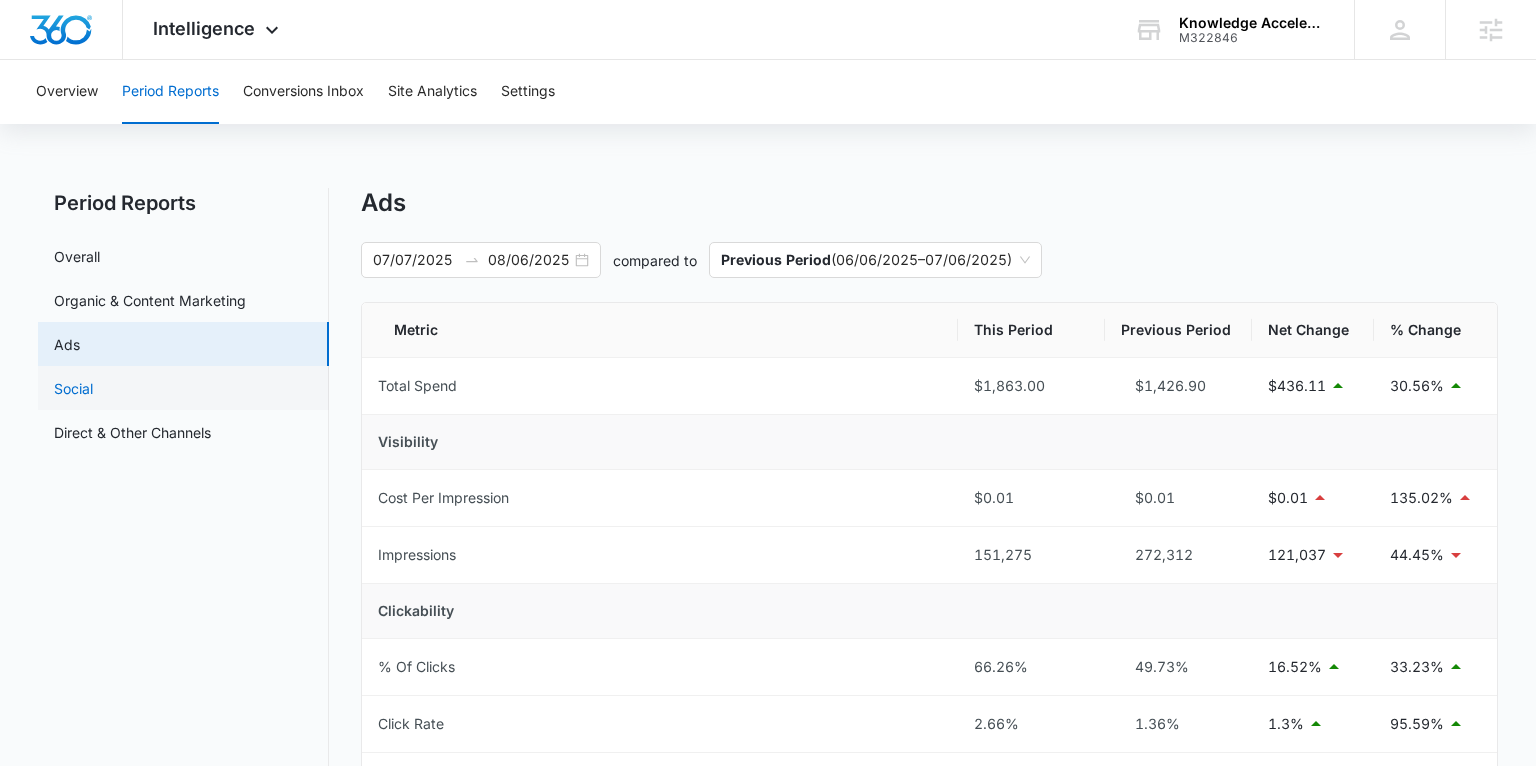 click on "Social" at bounding box center (73, 388) 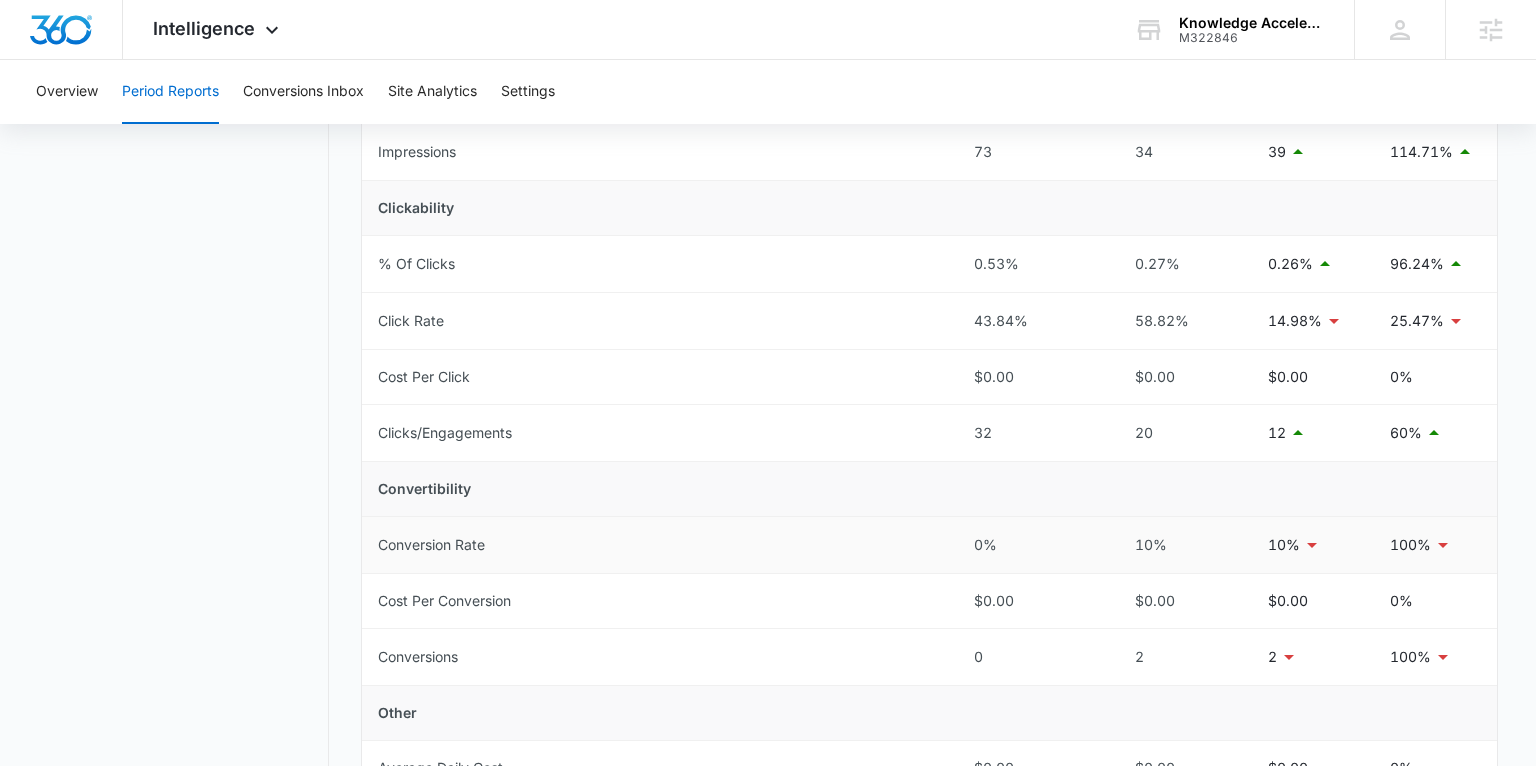 scroll, scrollTop: 370, scrollLeft: 0, axis: vertical 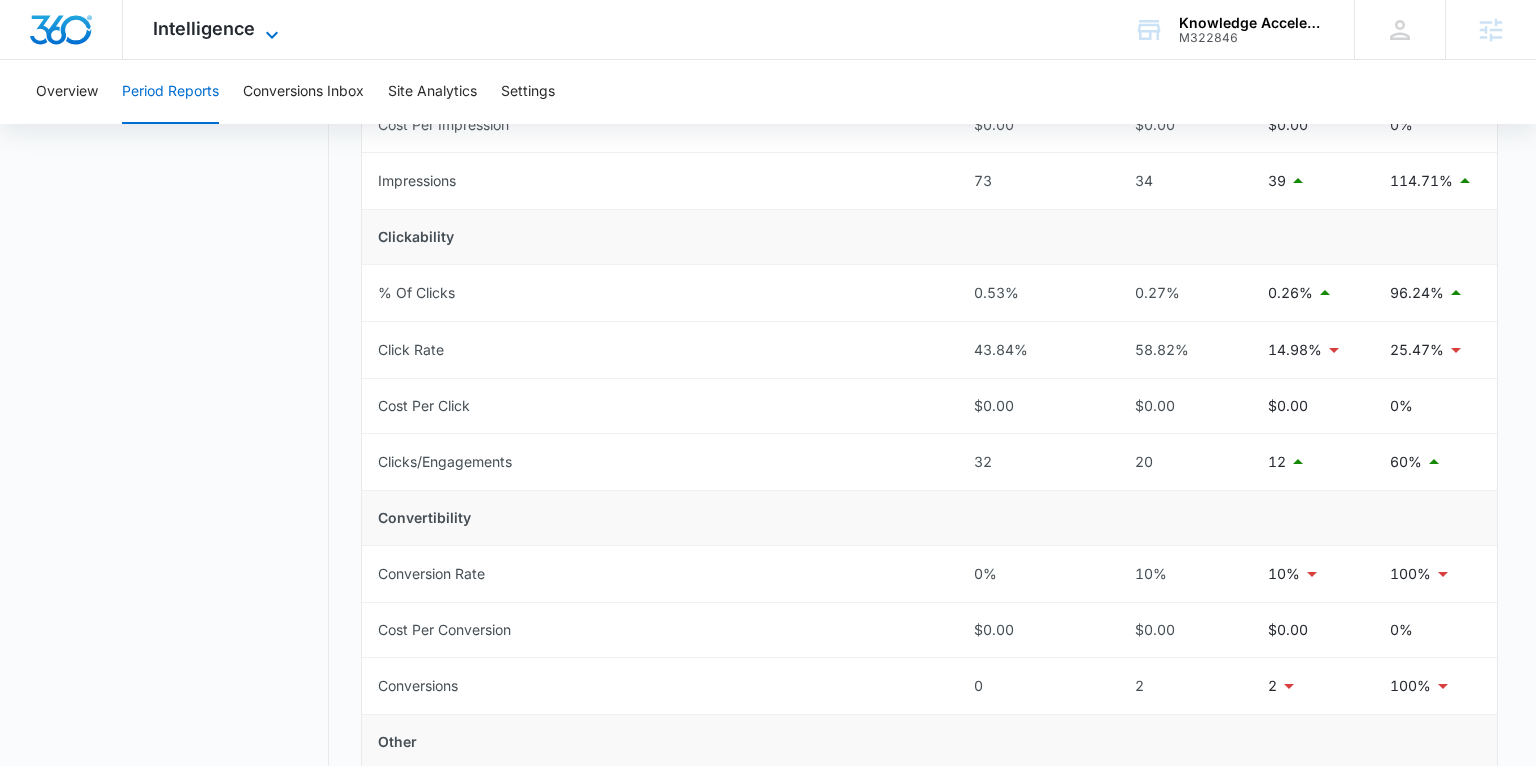 click on "Intelligence" at bounding box center (204, 28) 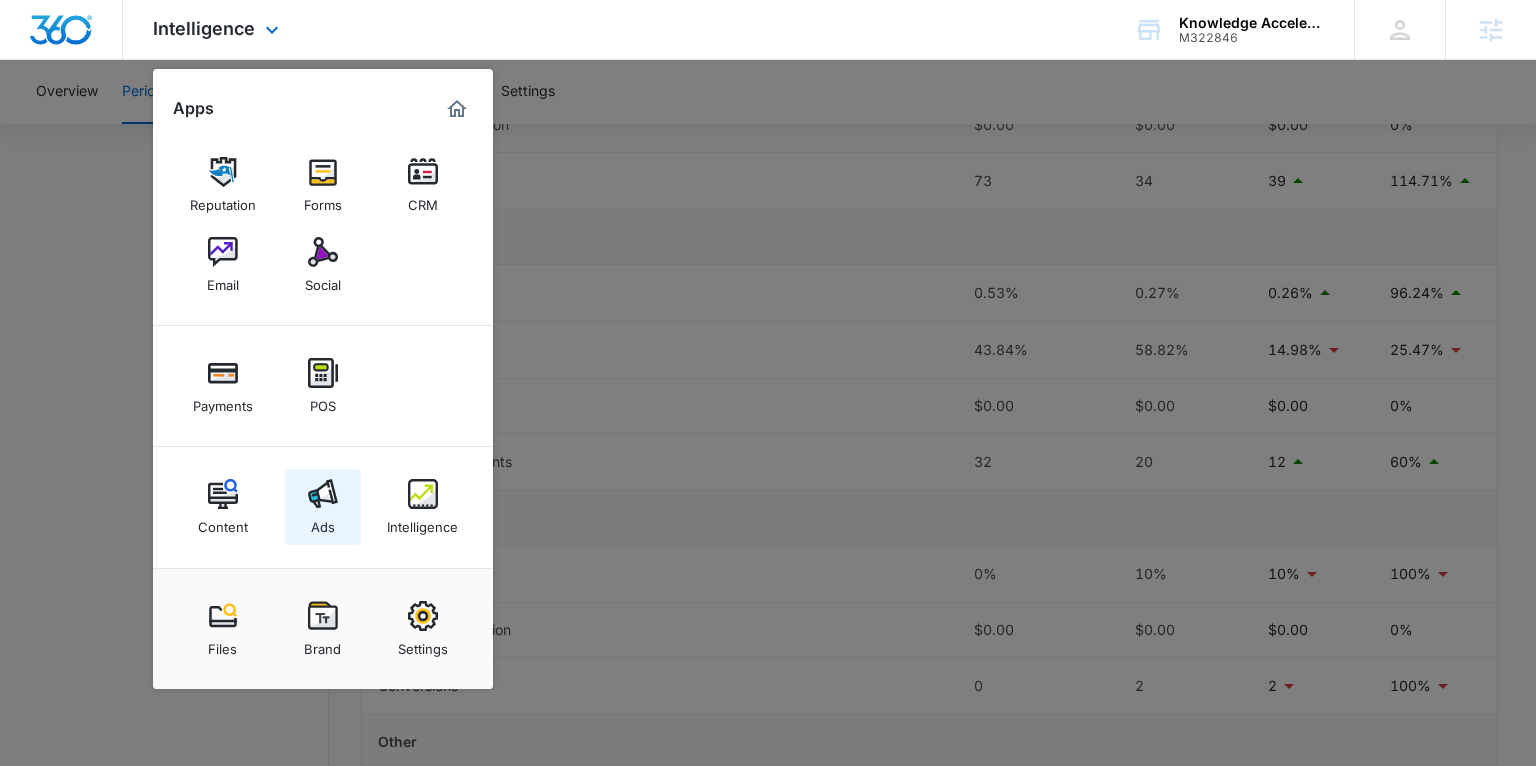 click on "Ads" at bounding box center [323, 507] 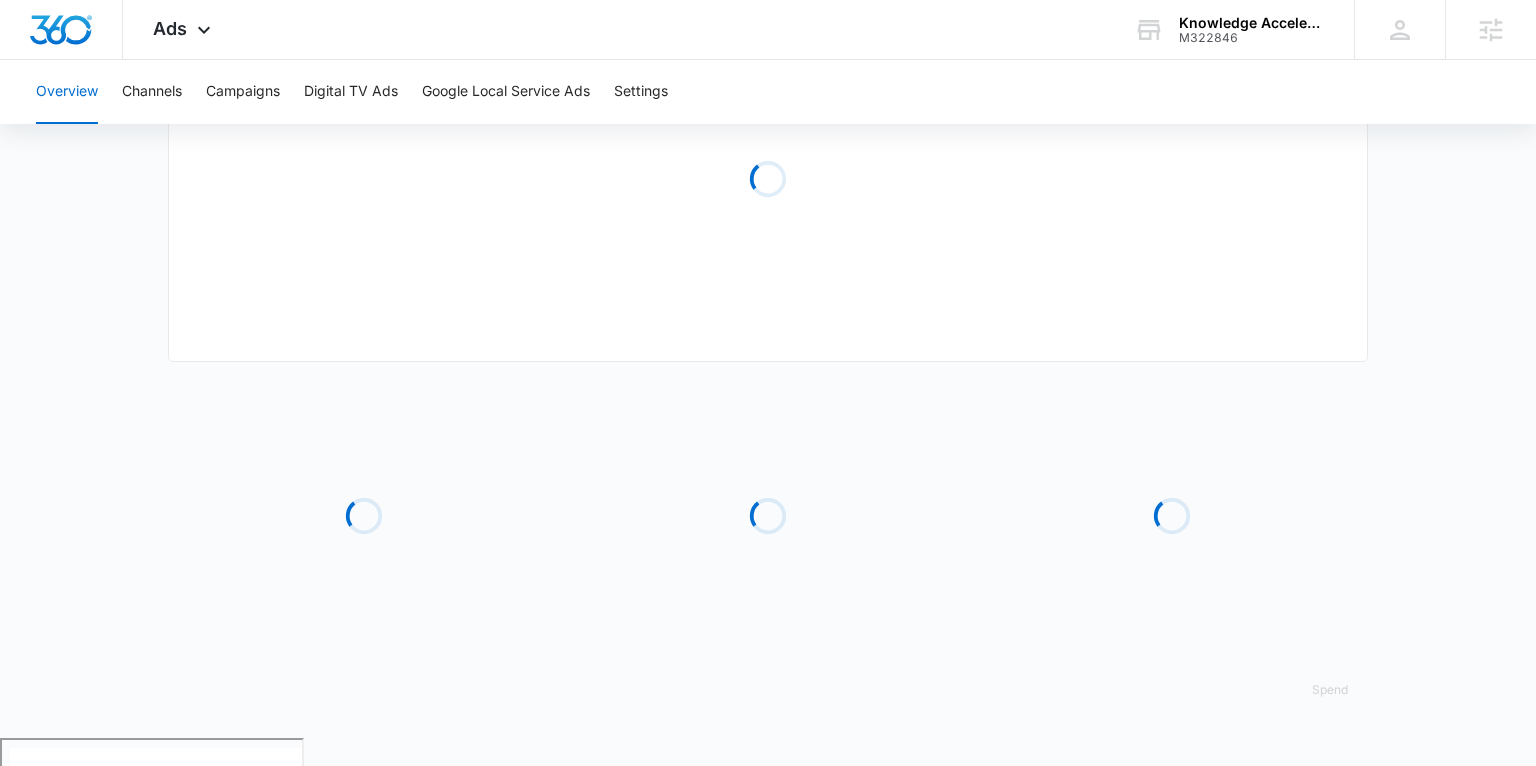 scroll, scrollTop: 0, scrollLeft: 0, axis: both 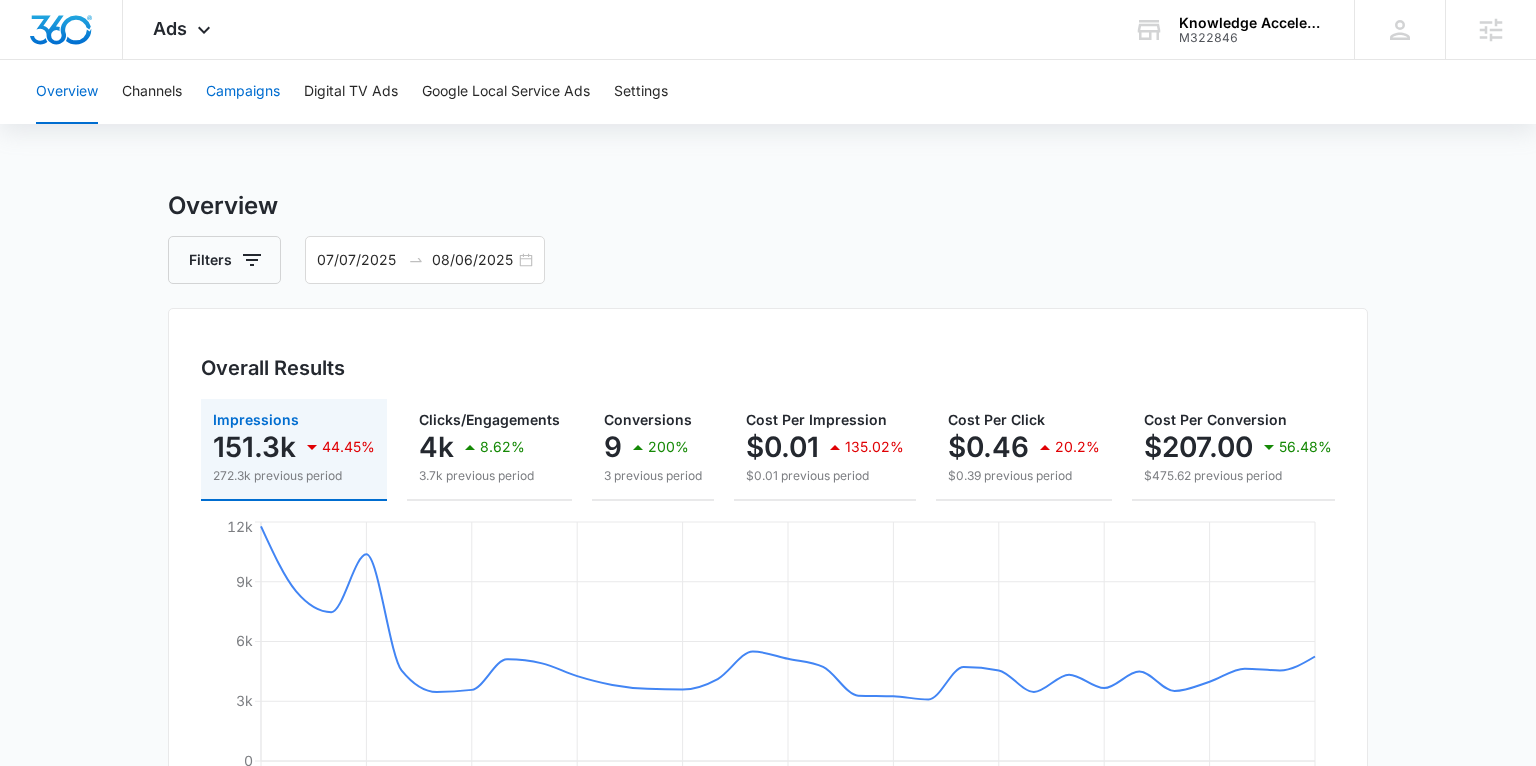 click on "Campaigns" at bounding box center (243, 92) 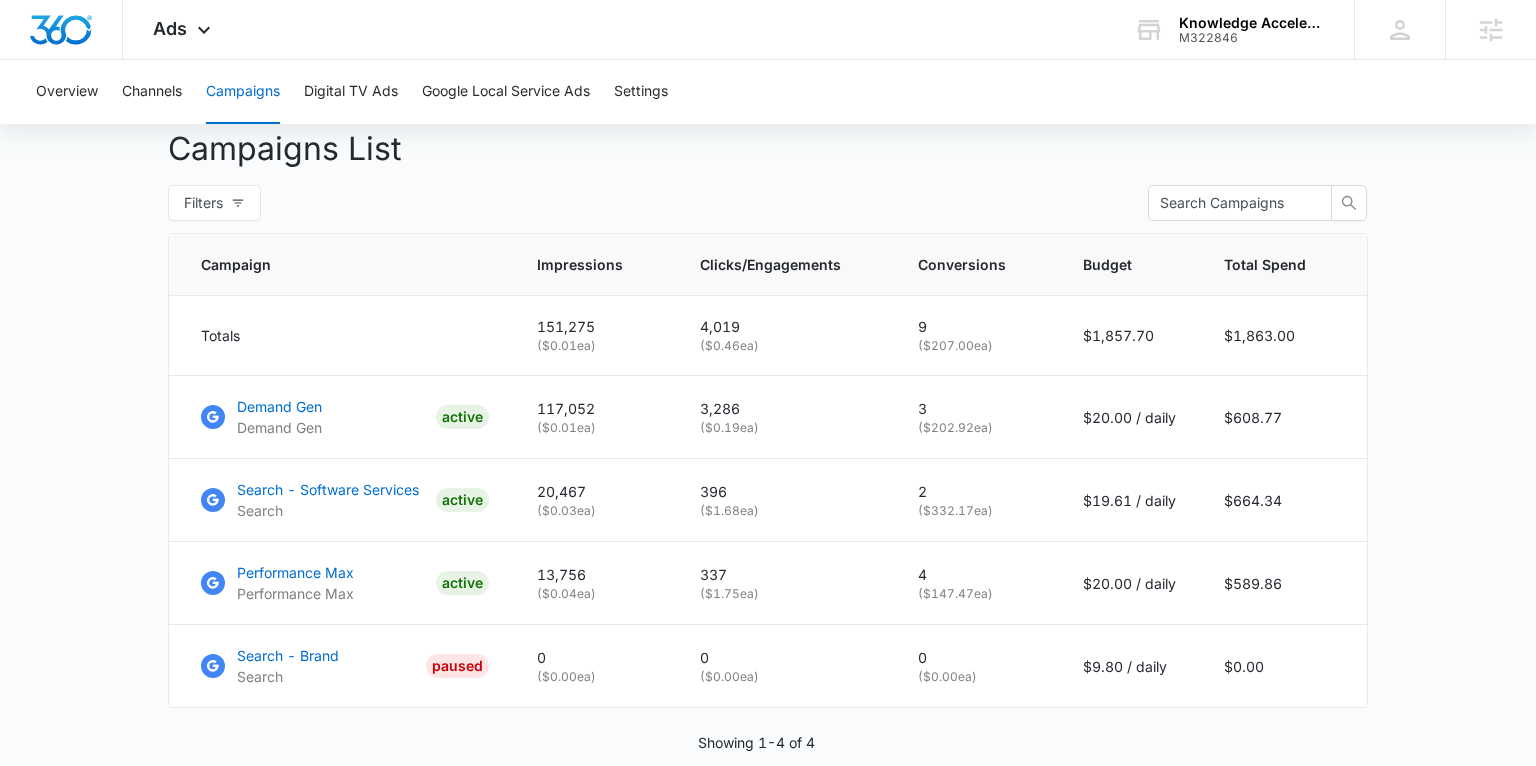scroll, scrollTop: 746, scrollLeft: 0, axis: vertical 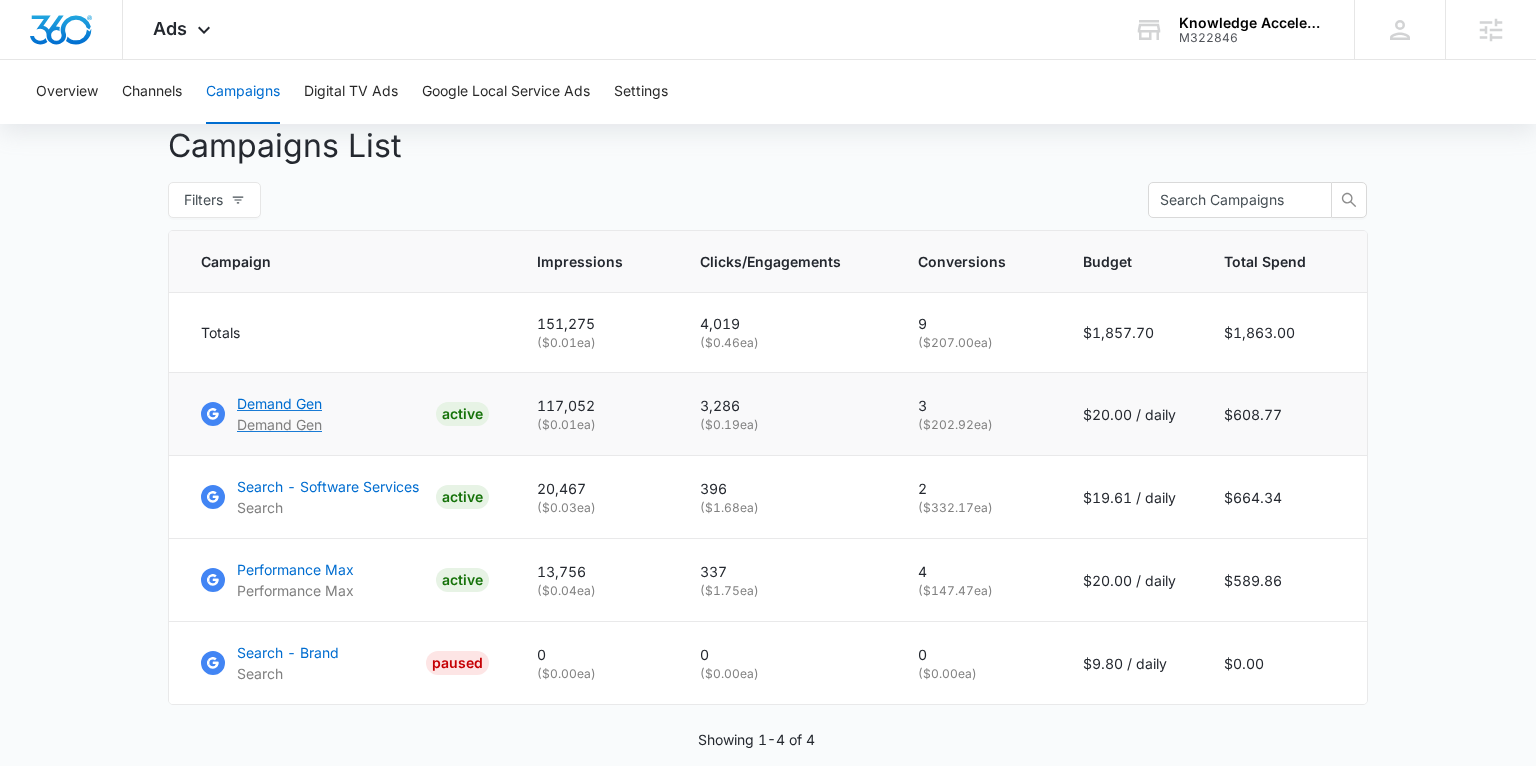 click on "Demand Gen" at bounding box center [279, 403] 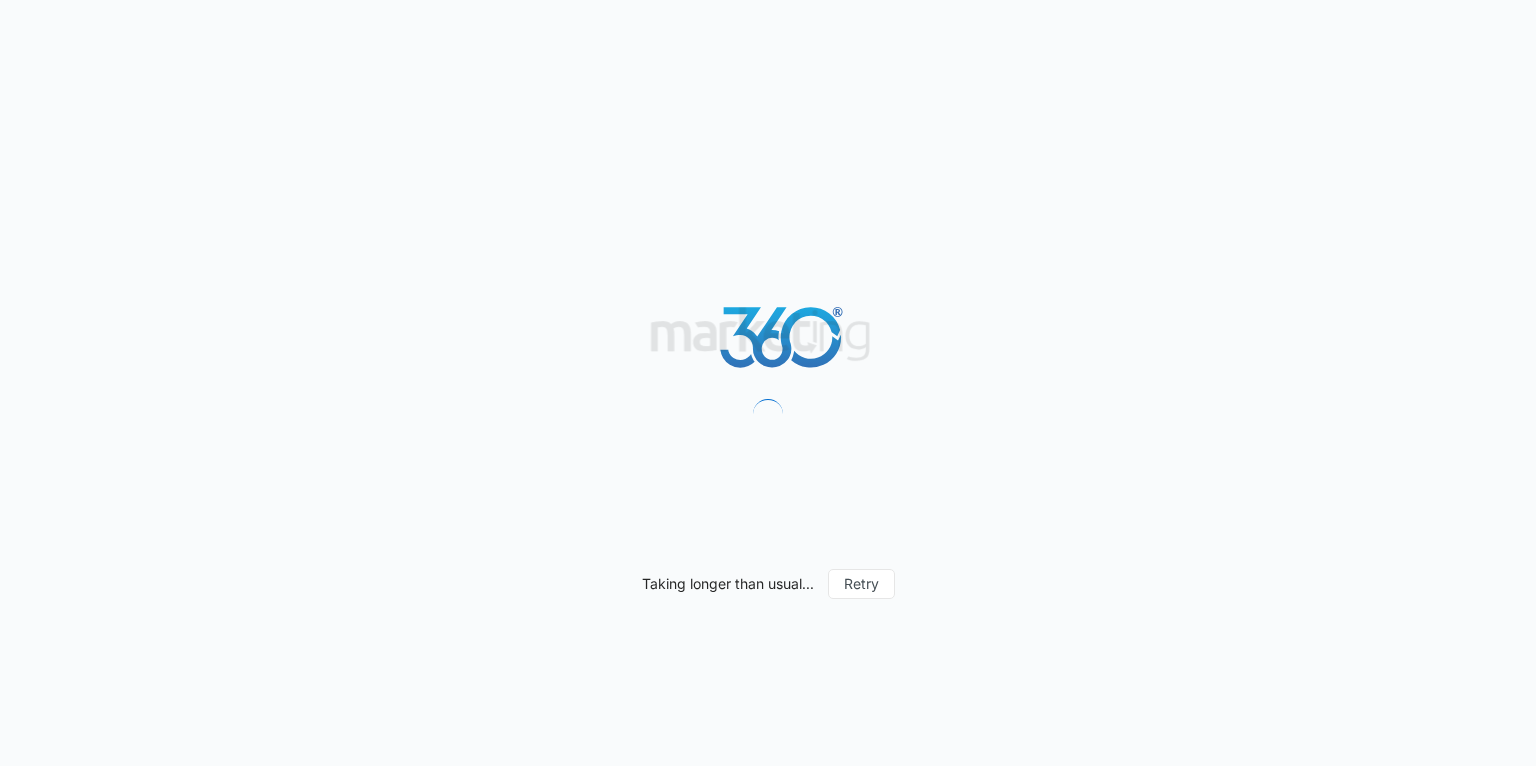 scroll, scrollTop: 0, scrollLeft: 0, axis: both 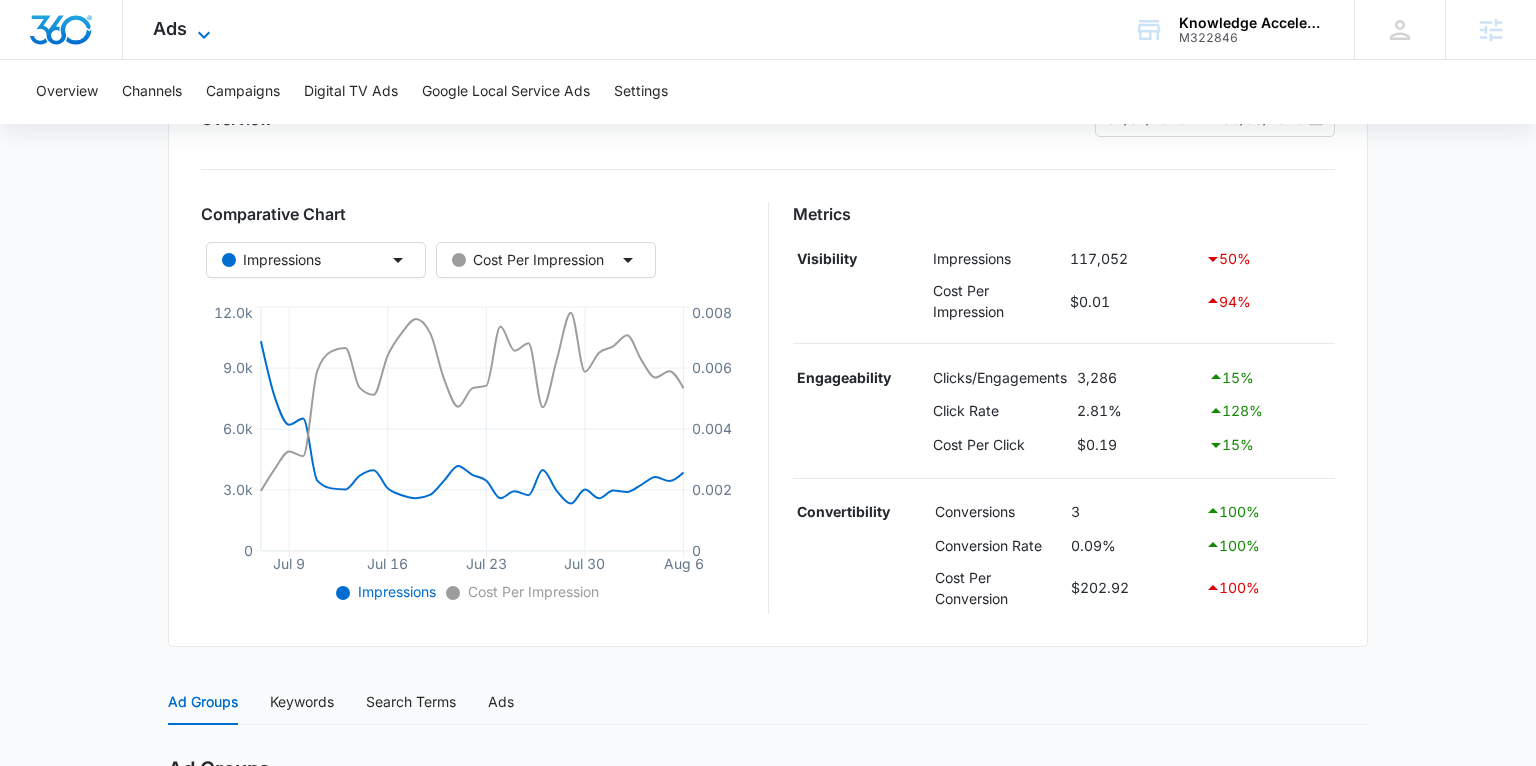 click on "Ads" at bounding box center (170, 28) 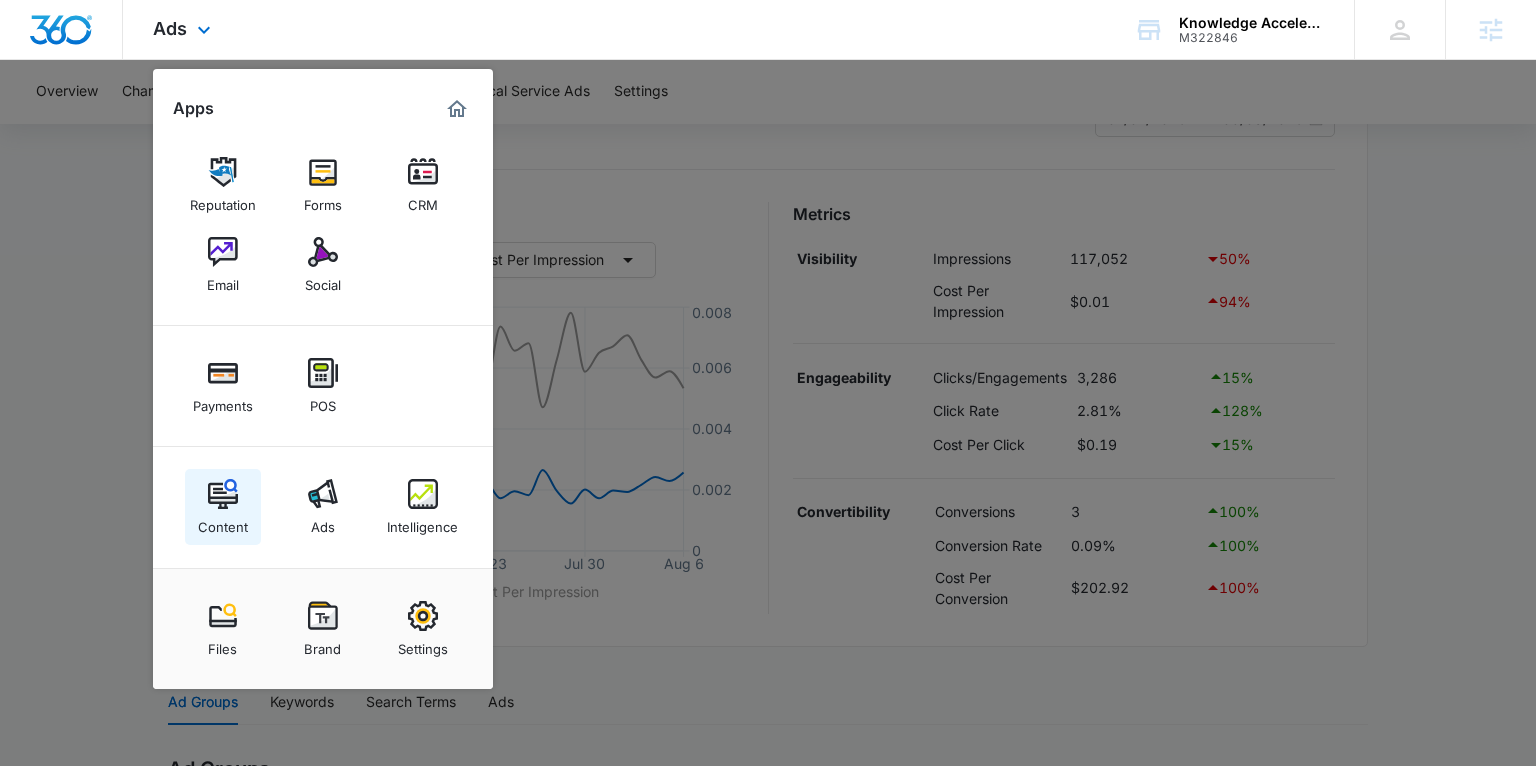 click on "Content" at bounding box center [223, 522] 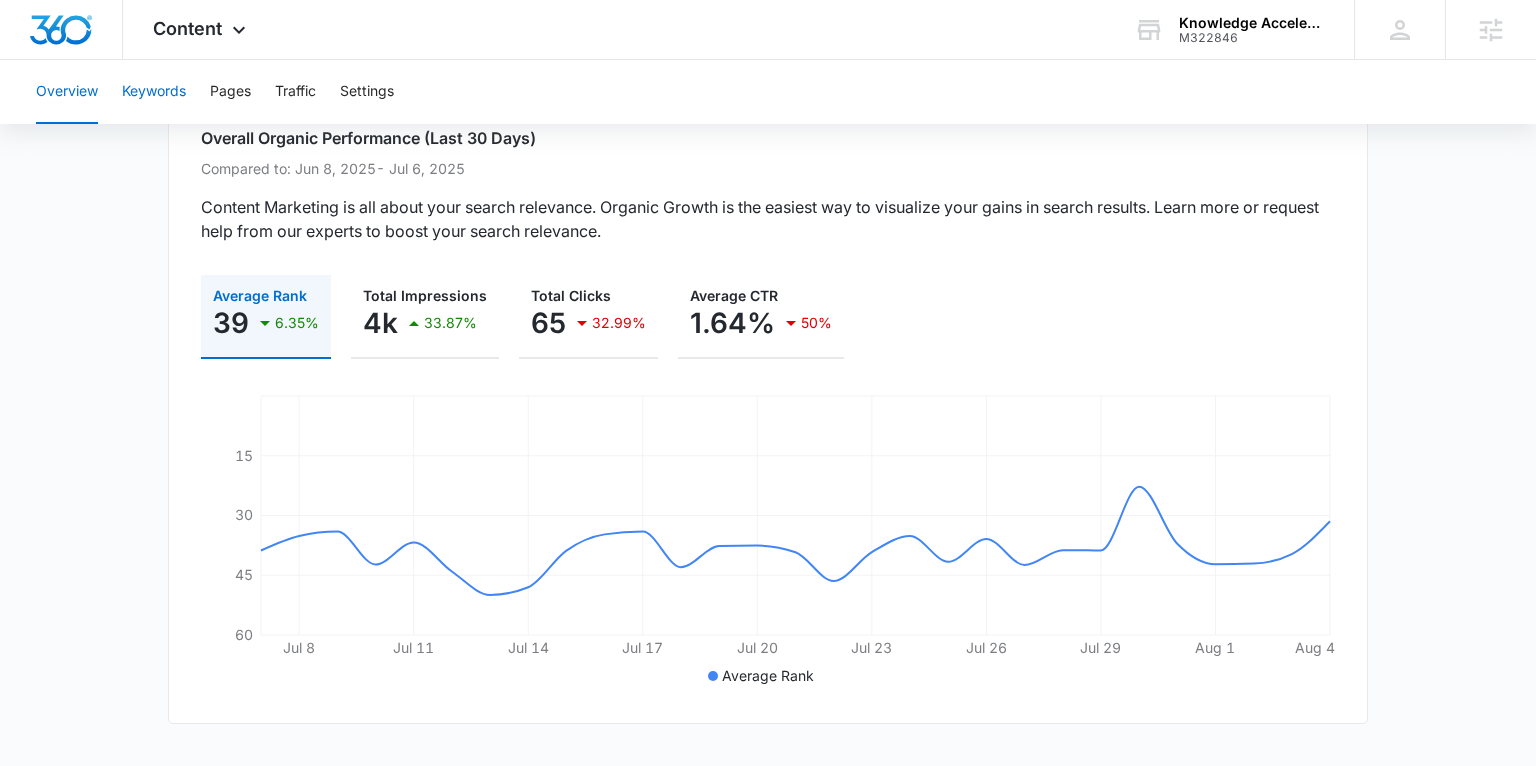 scroll, scrollTop: 156, scrollLeft: 0, axis: vertical 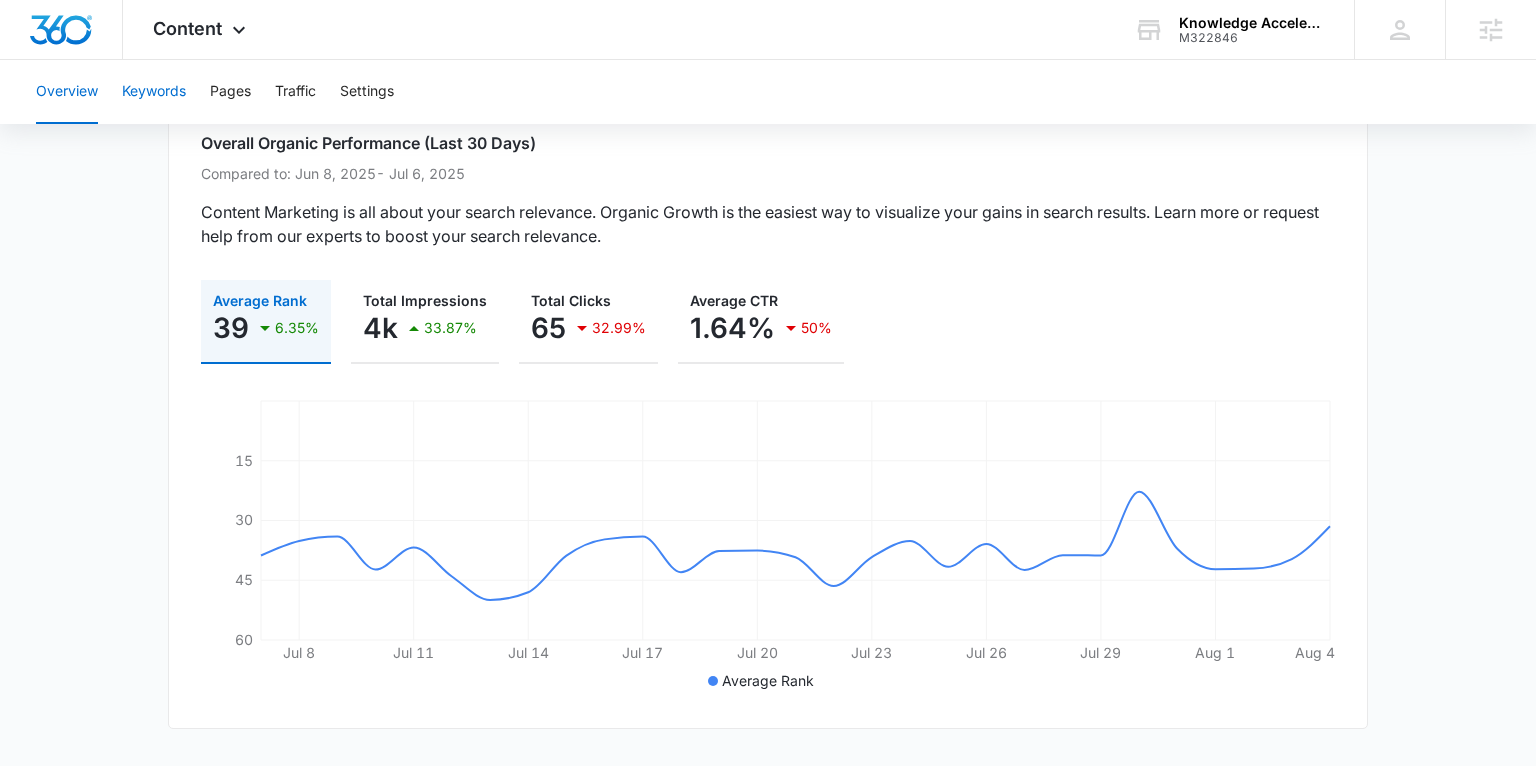 click on "Keywords" at bounding box center [154, 92] 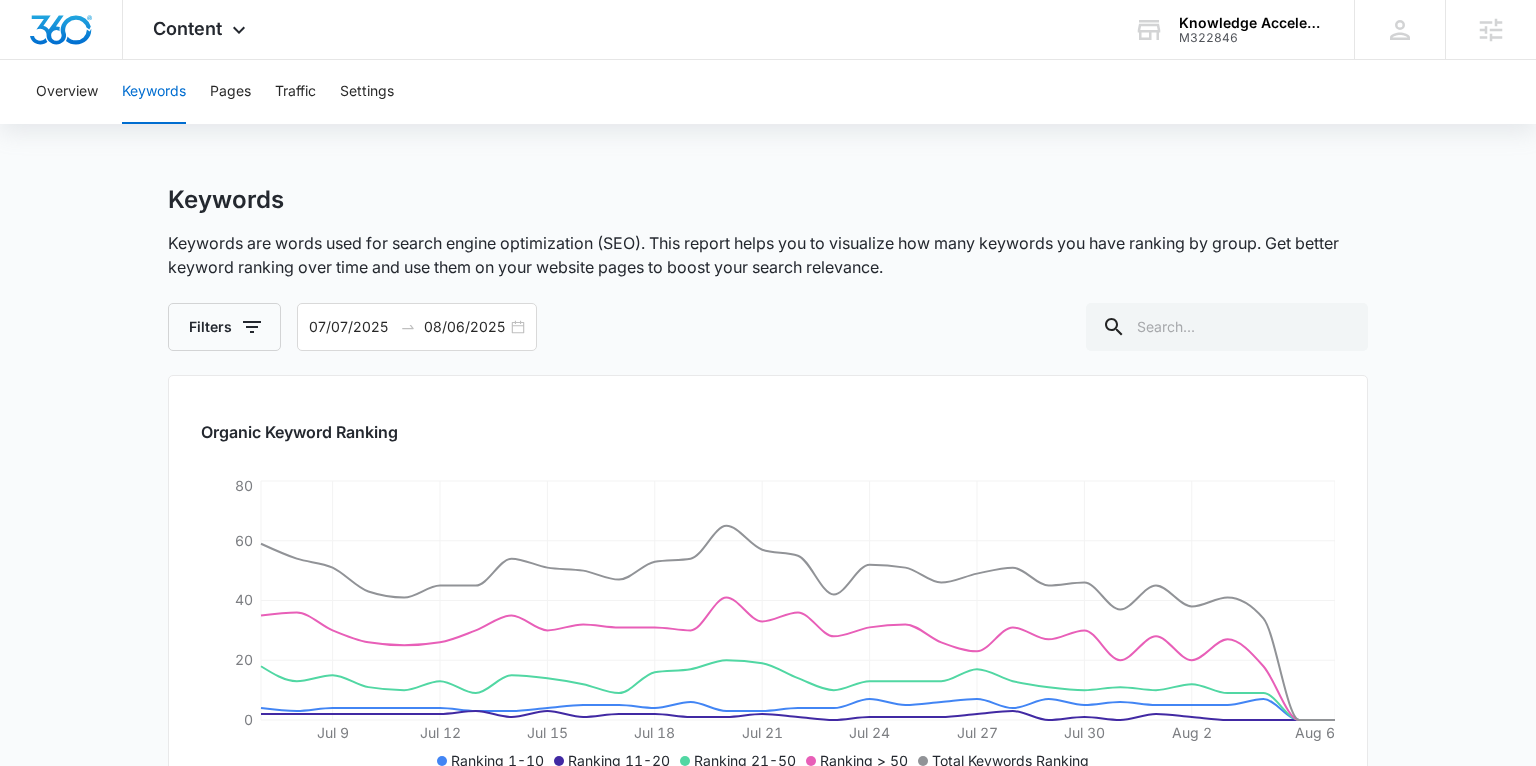 scroll, scrollTop: 0, scrollLeft: 0, axis: both 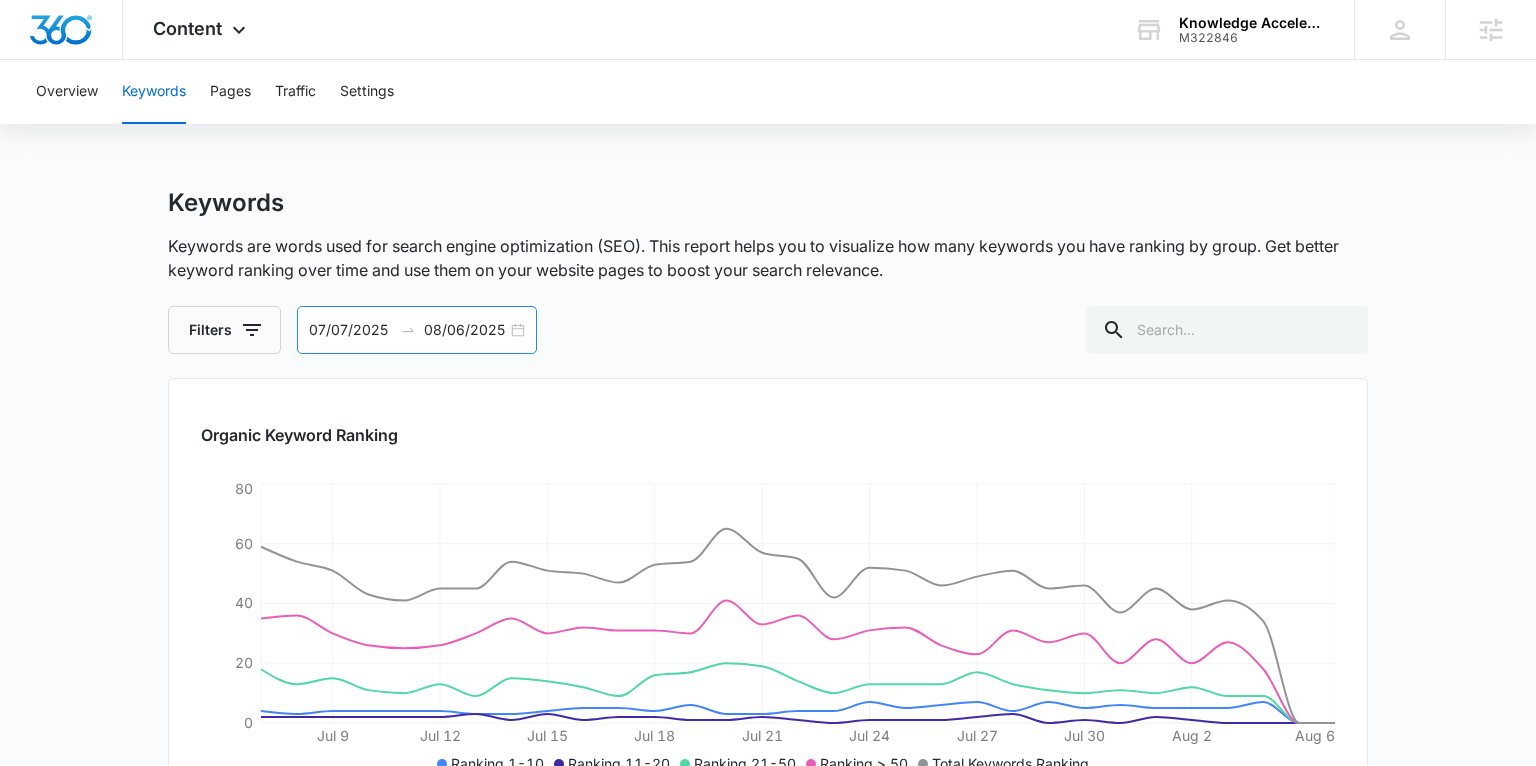 click on "07/07/2025 08/06/2025" at bounding box center [417, 330] 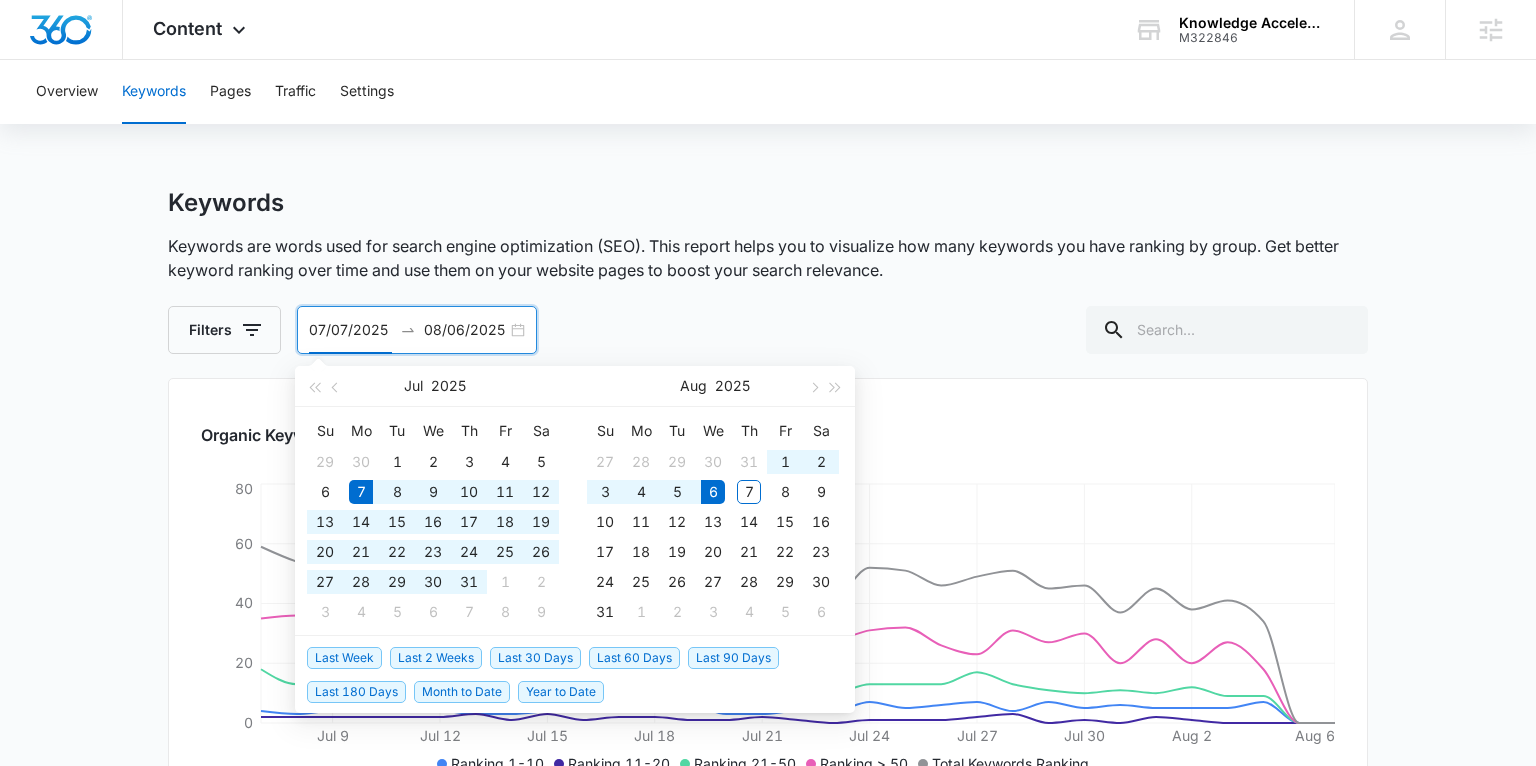 click on "07/07/2025 08/06/2025" at bounding box center [417, 330] 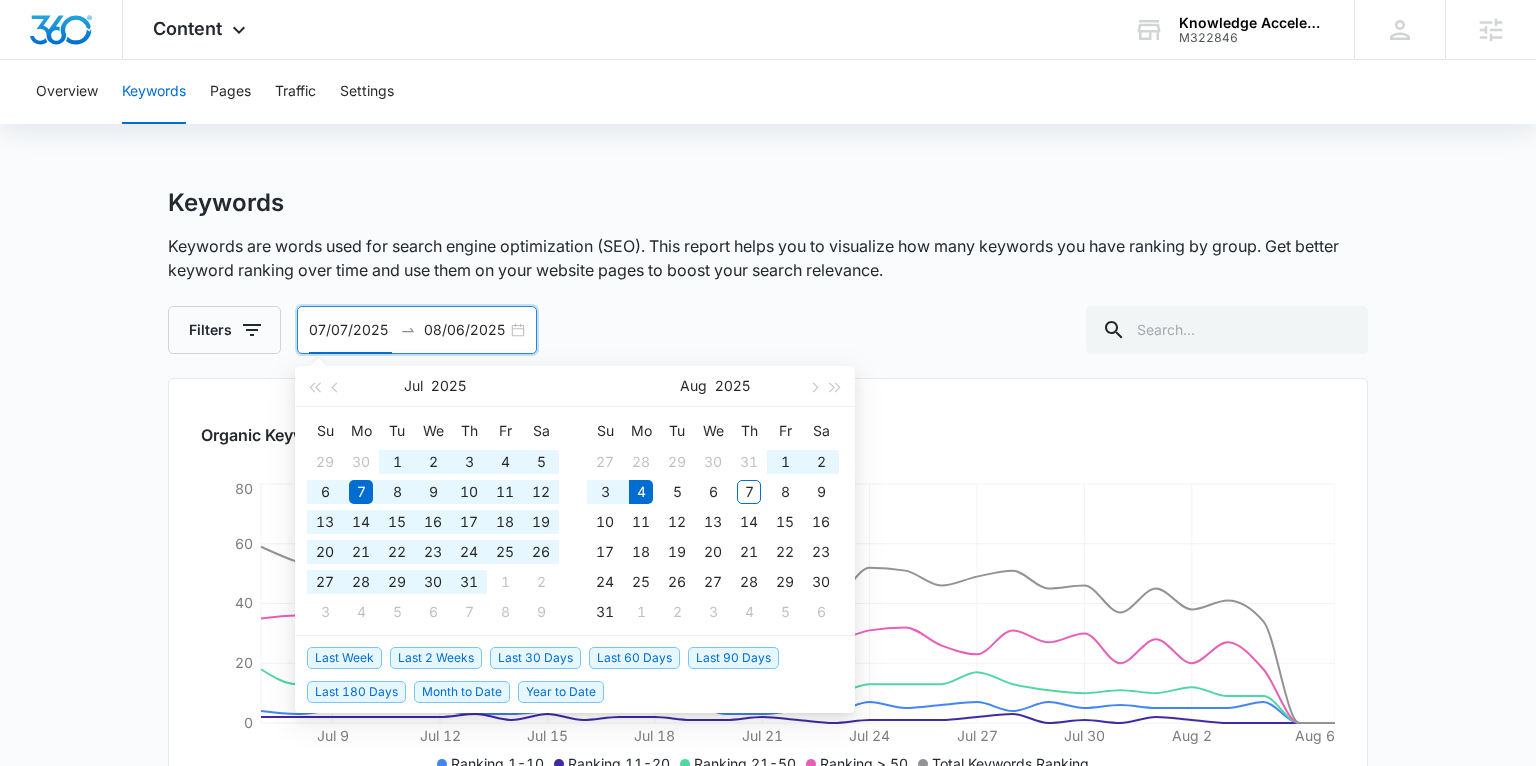 click on "Last 180 Days" at bounding box center [356, 692] 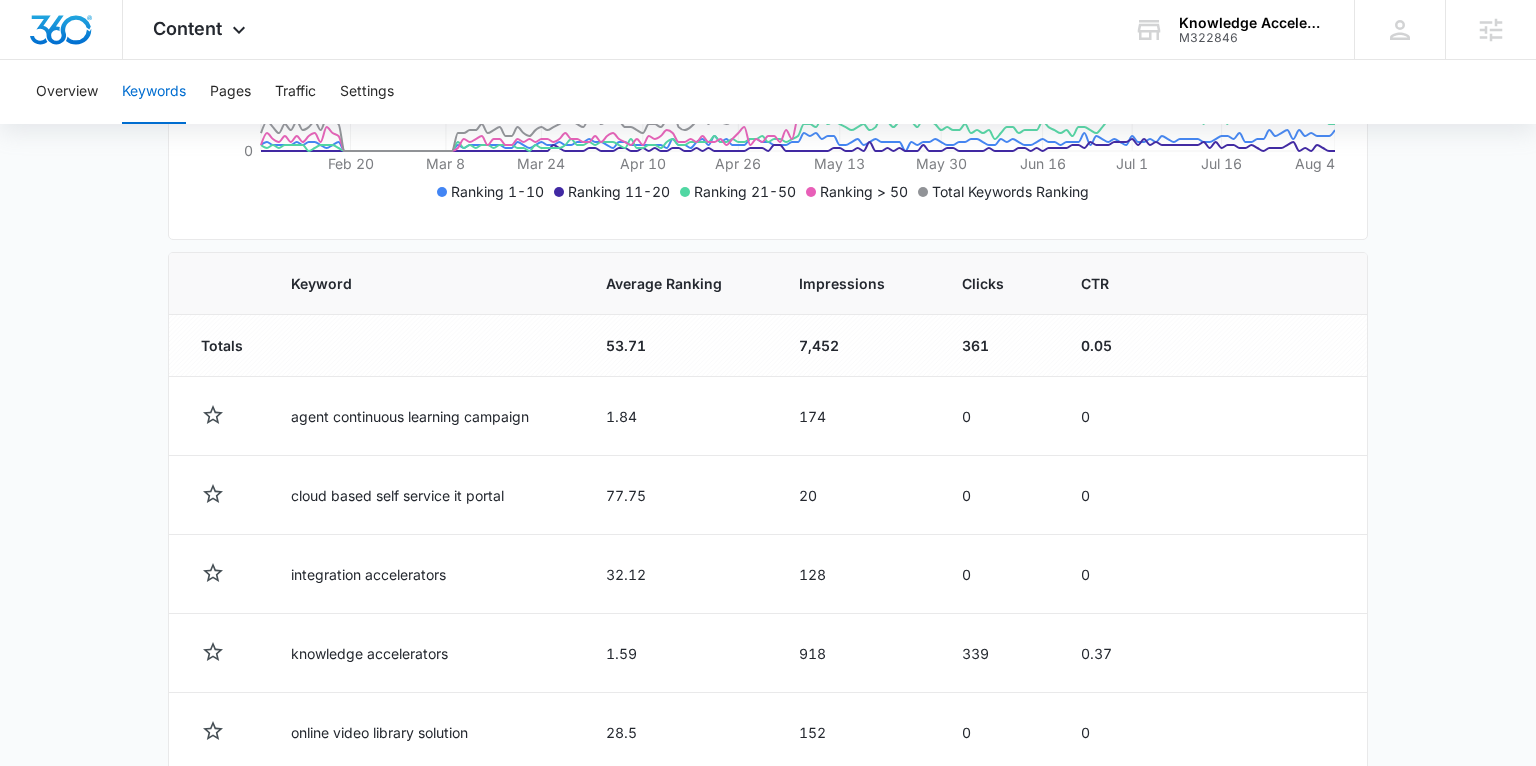 scroll, scrollTop: 571, scrollLeft: 0, axis: vertical 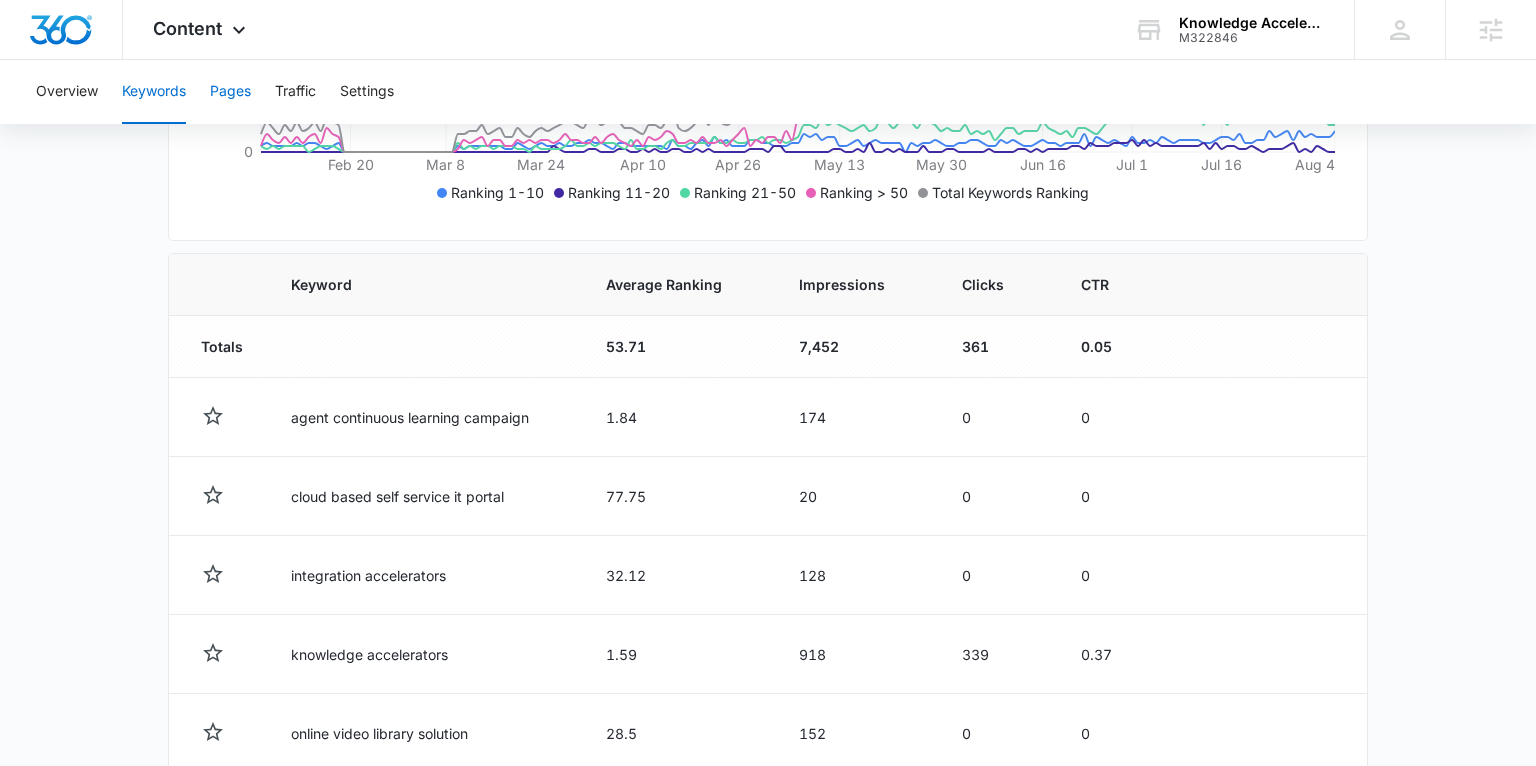 click on "Pages" at bounding box center (230, 92) 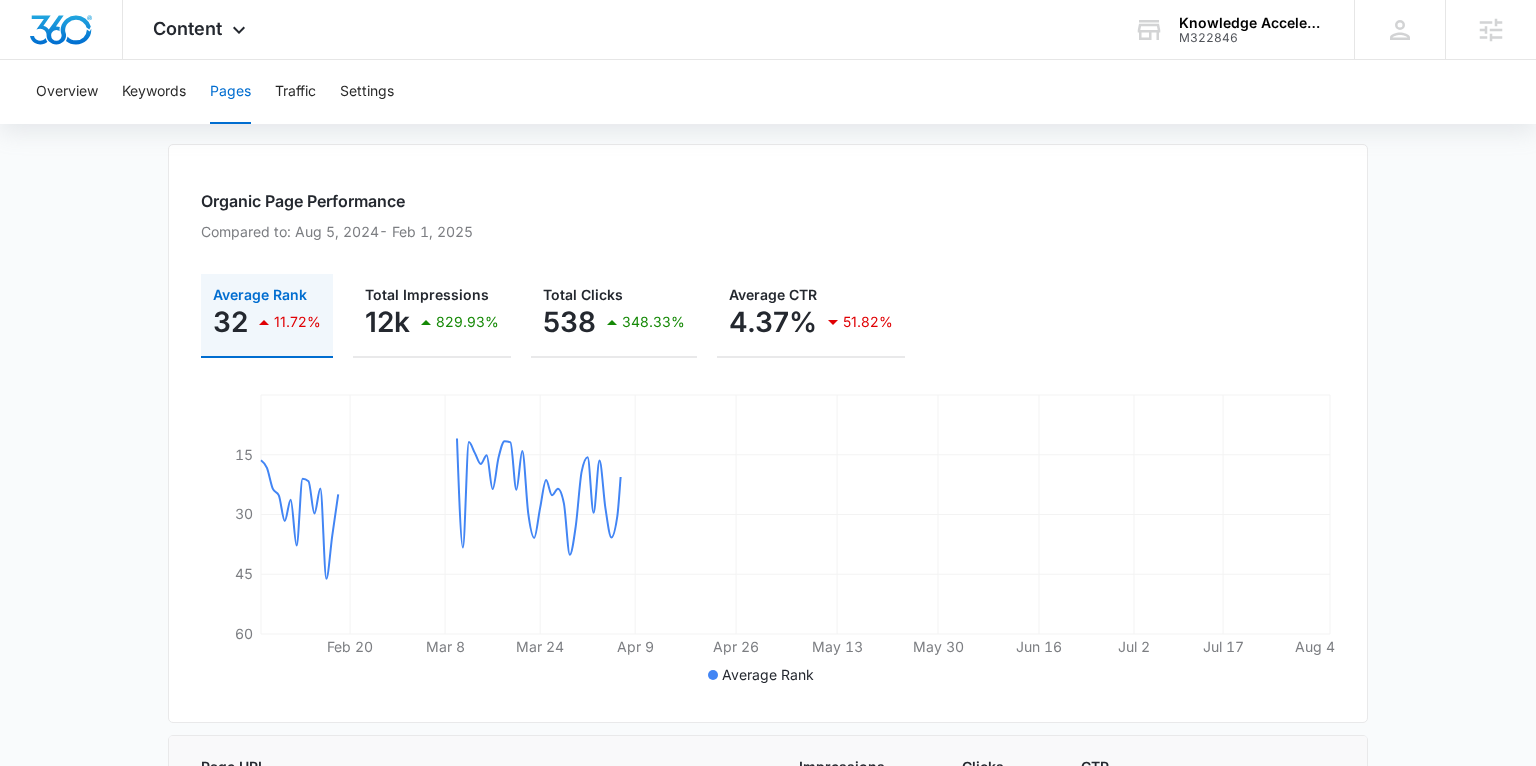 scroll, scrollTop: 288, scrollLeft: 0, axis: vertical 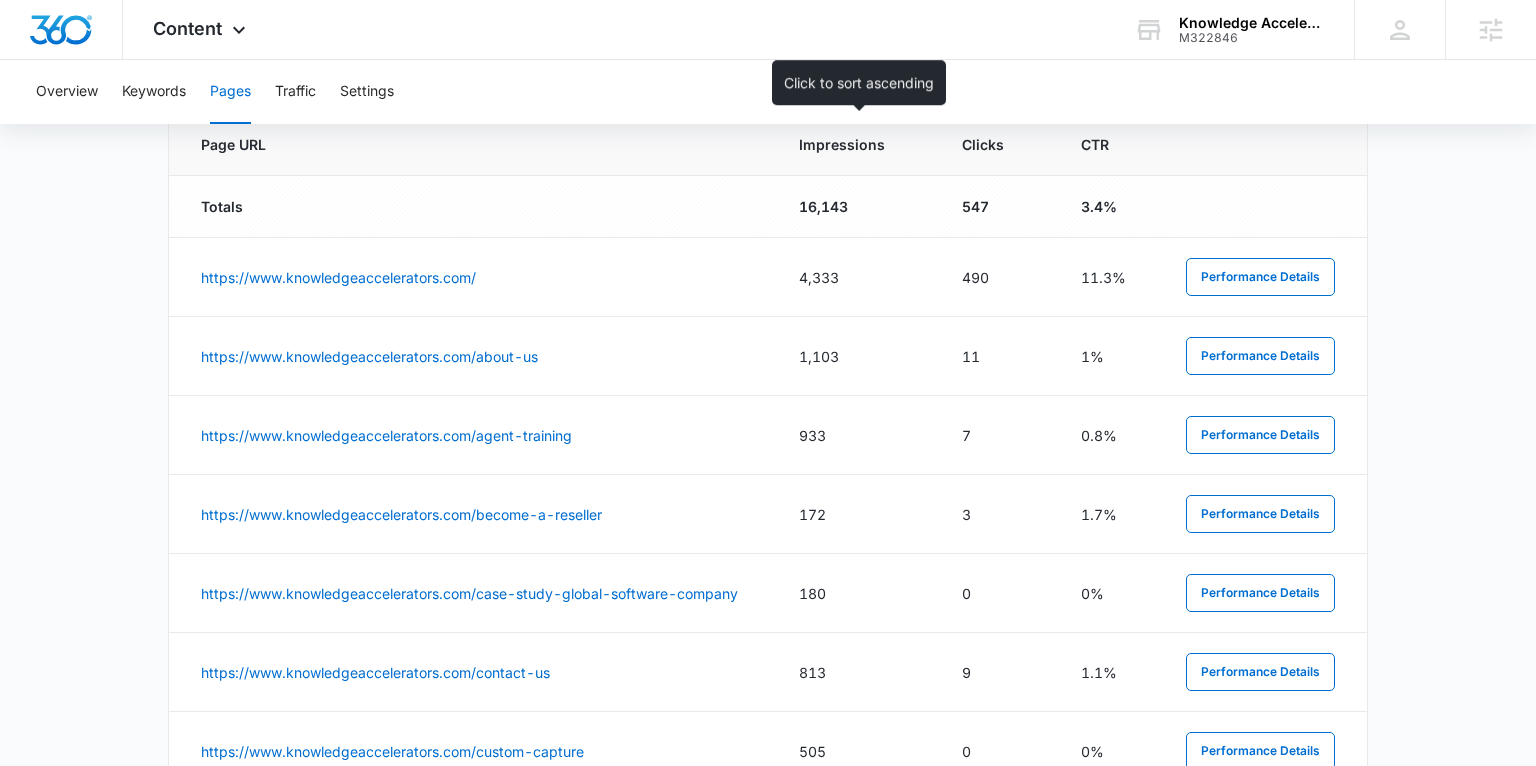 click on "Impressions" at bounding box center [842, 144] 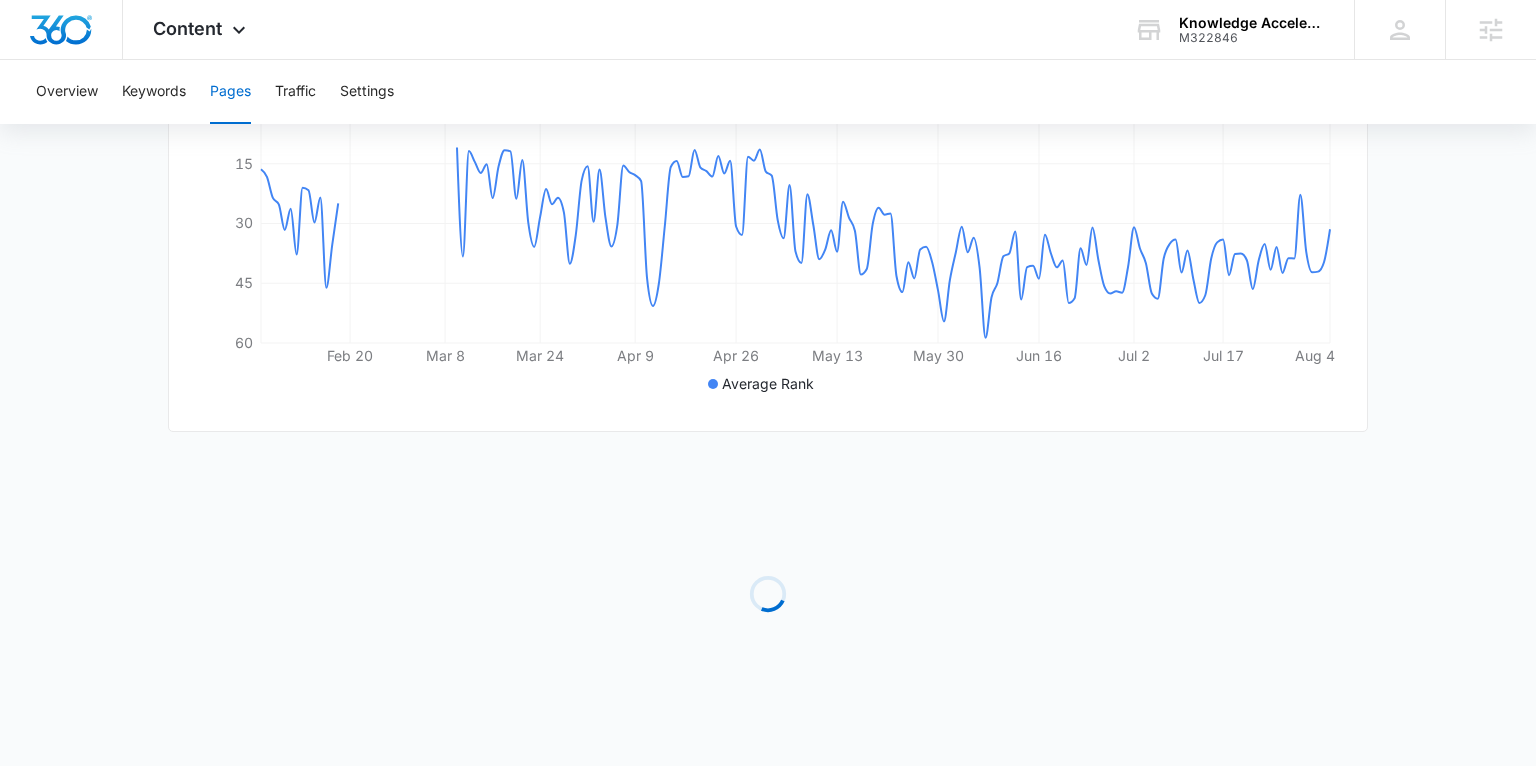 scroll, scrollTop: 856, scrollLeft: 0, axis: vertical 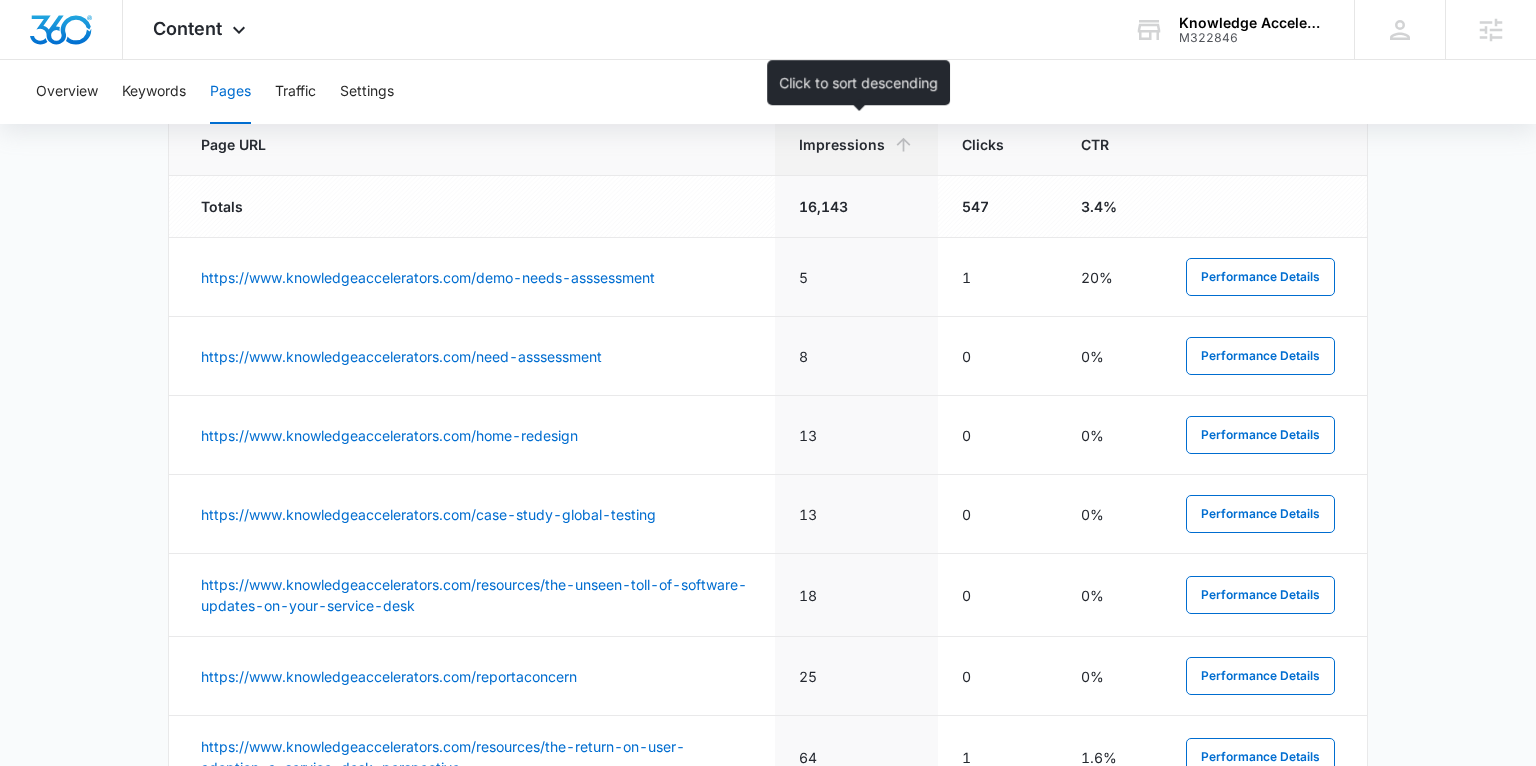 click on "Impressions" at bounding box center [842, 144] 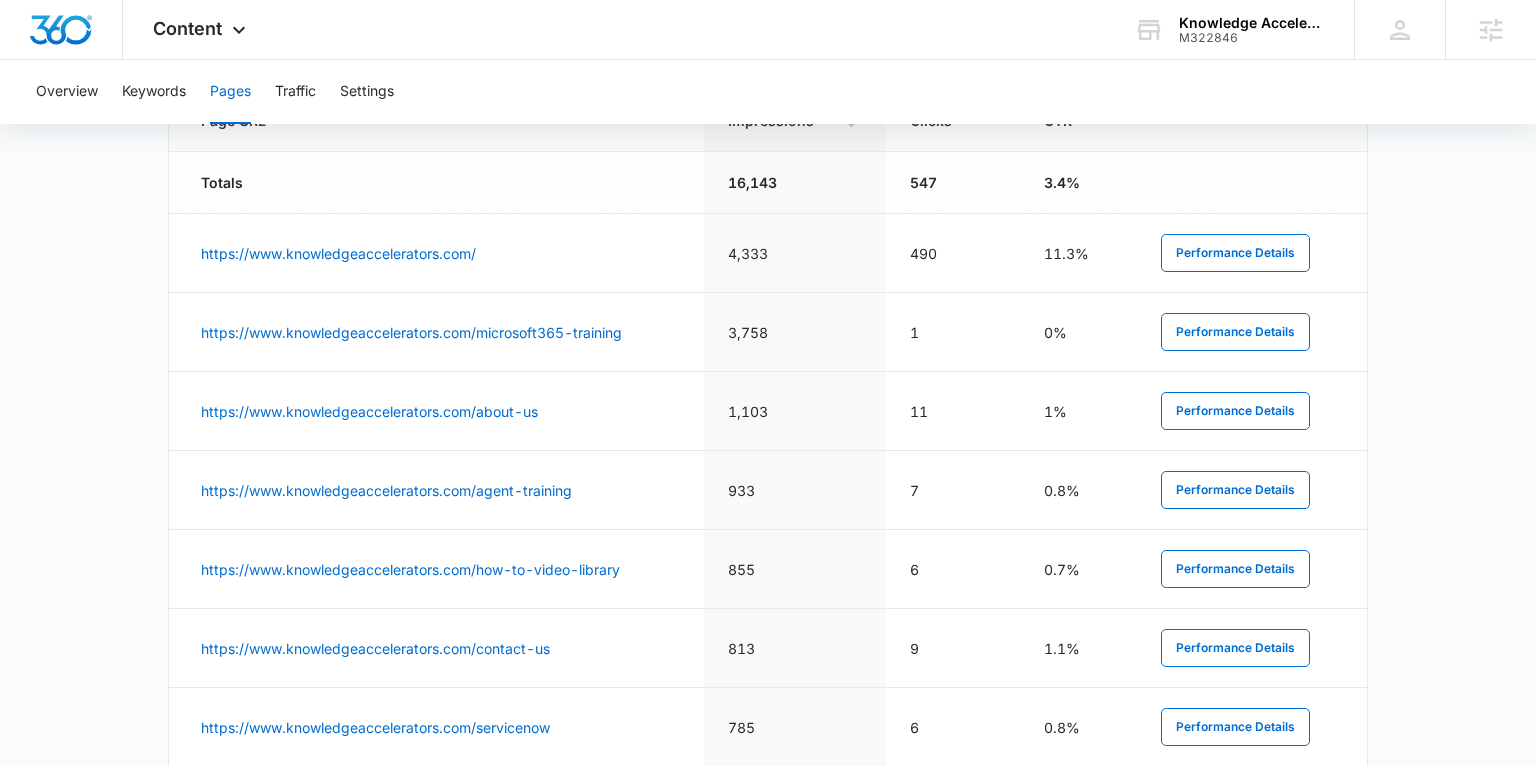 scroll, scrollTop: 893, scrollLeft: 0, axis: vertical 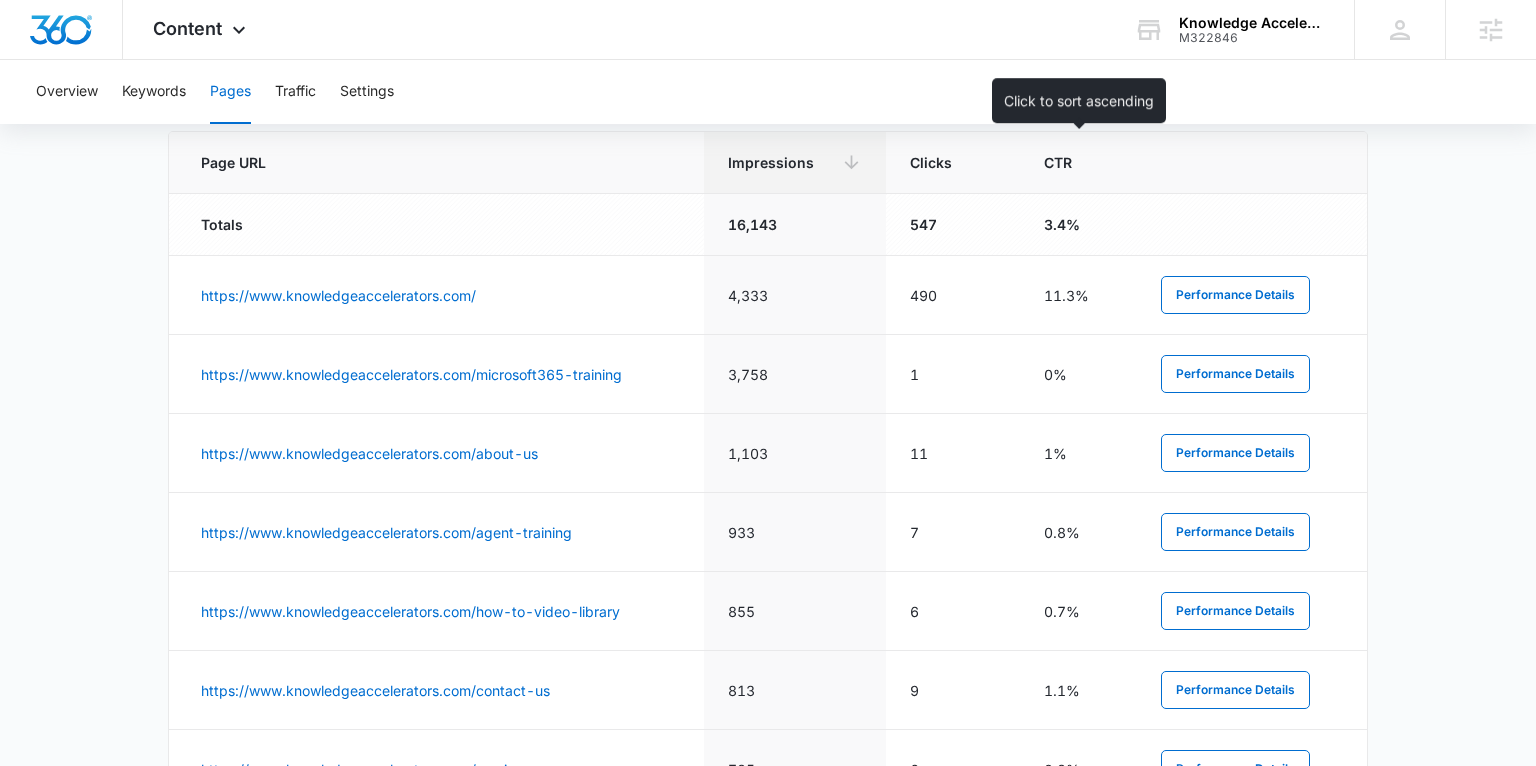 click on "CTR" at bounding box center (1064, 162) 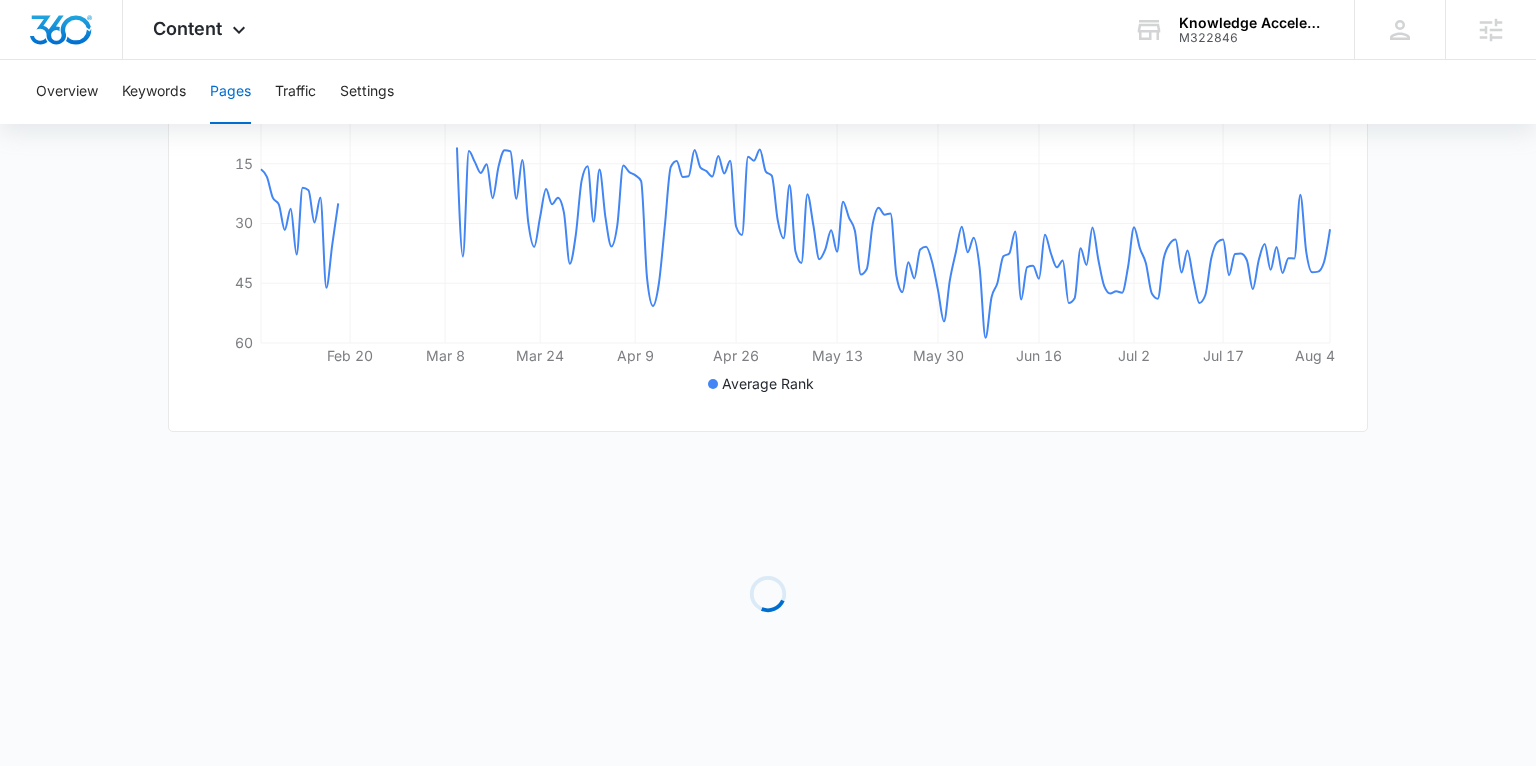 scroll, scrollTop: 838, scrollLeft: 0, axis: vertical 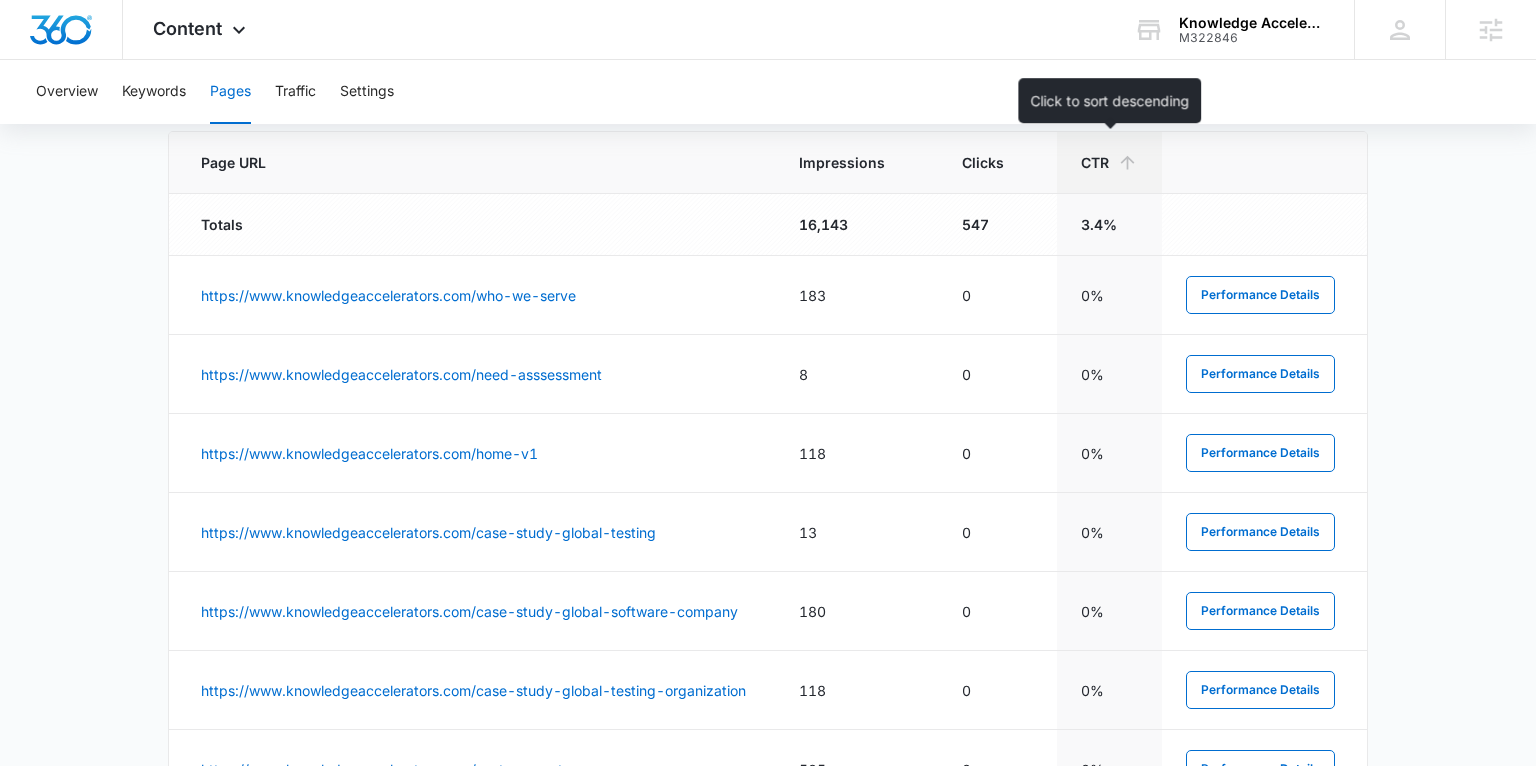 click on "CTR" at bounding box center (1095, 162) 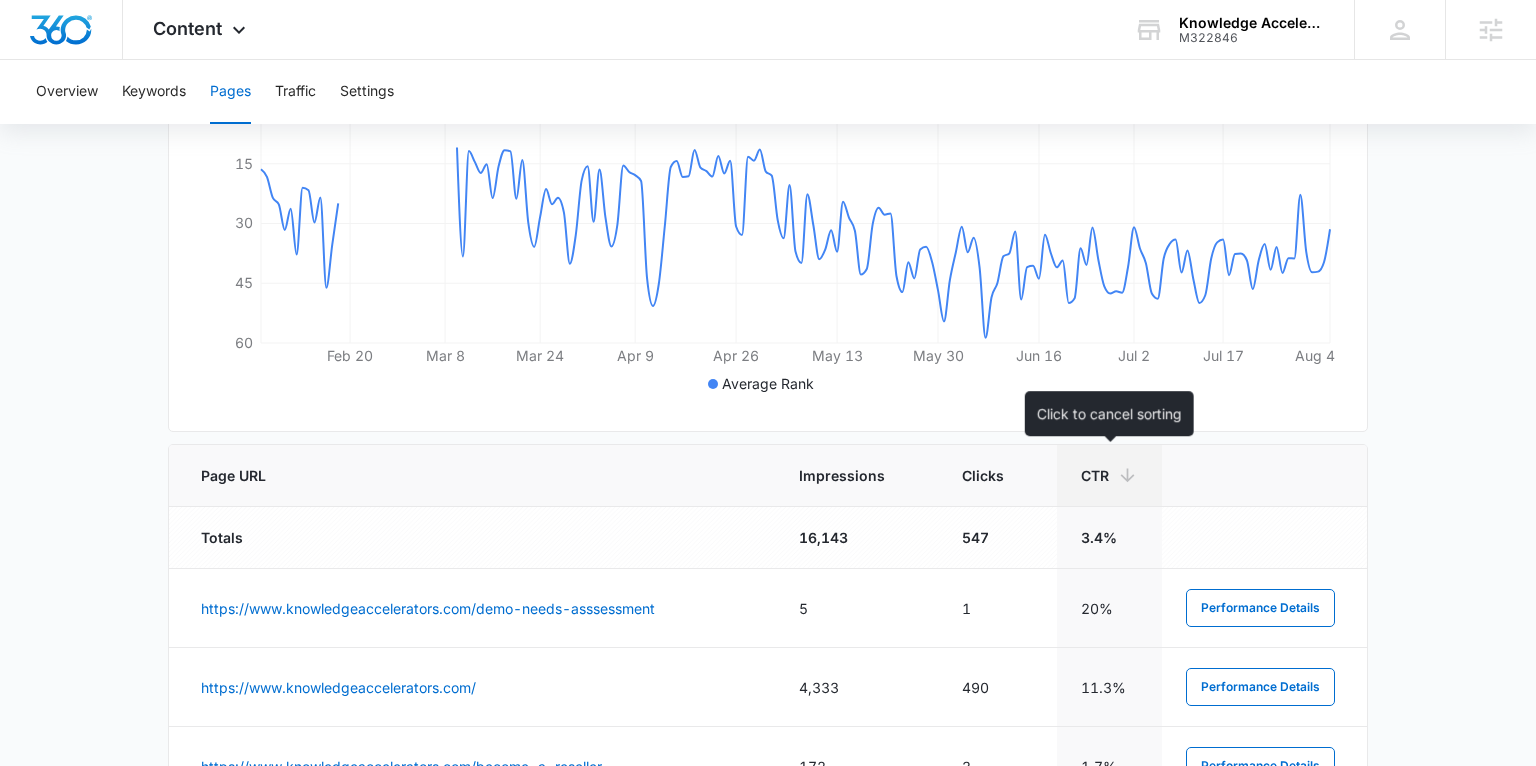 scroll, scrollTop: 838, scrollLeft: 0, axis: vertical 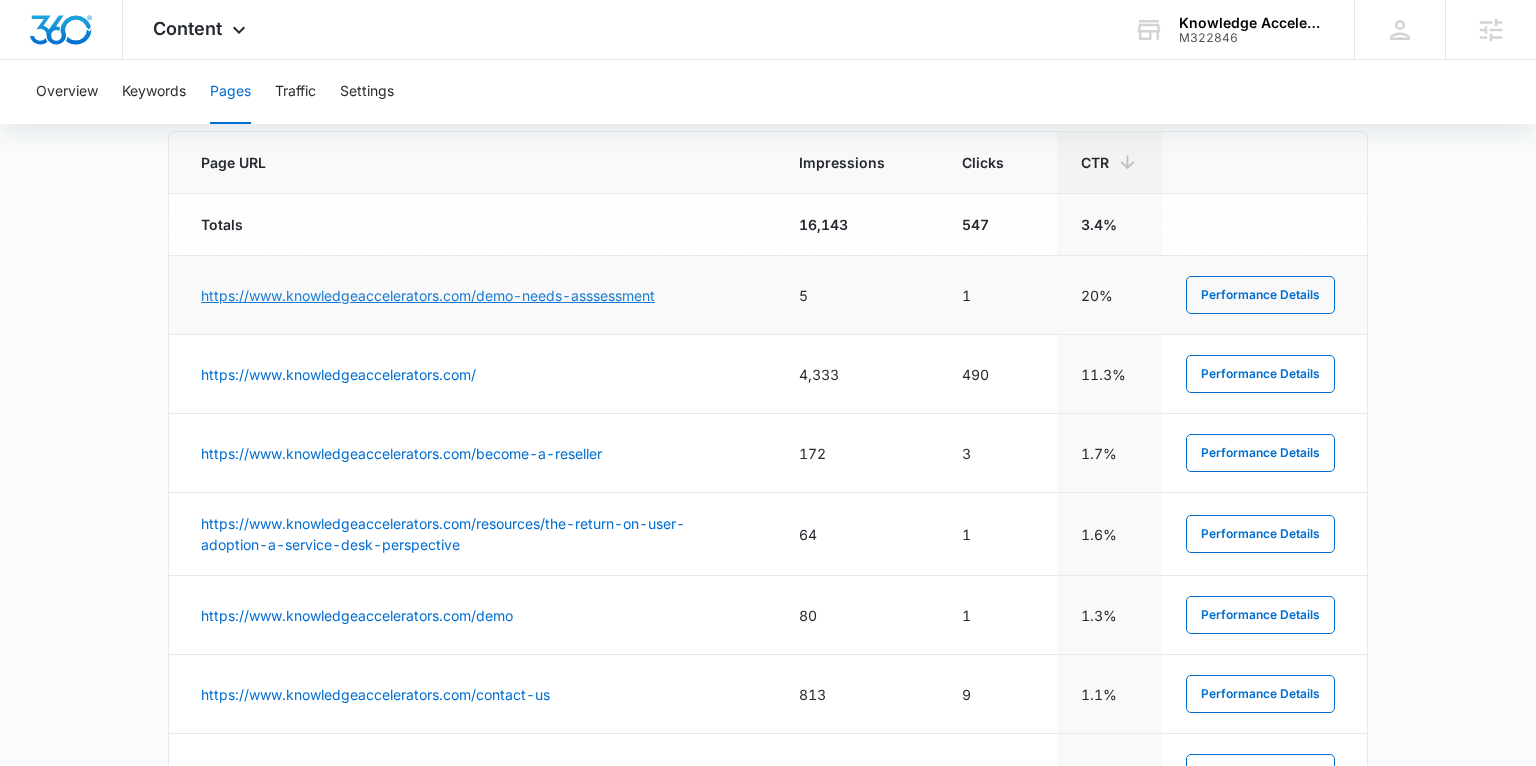 click on "https://www.knowledgeaccelerators.com/demo-needs-asssessment" at bounding box center [428, 295] 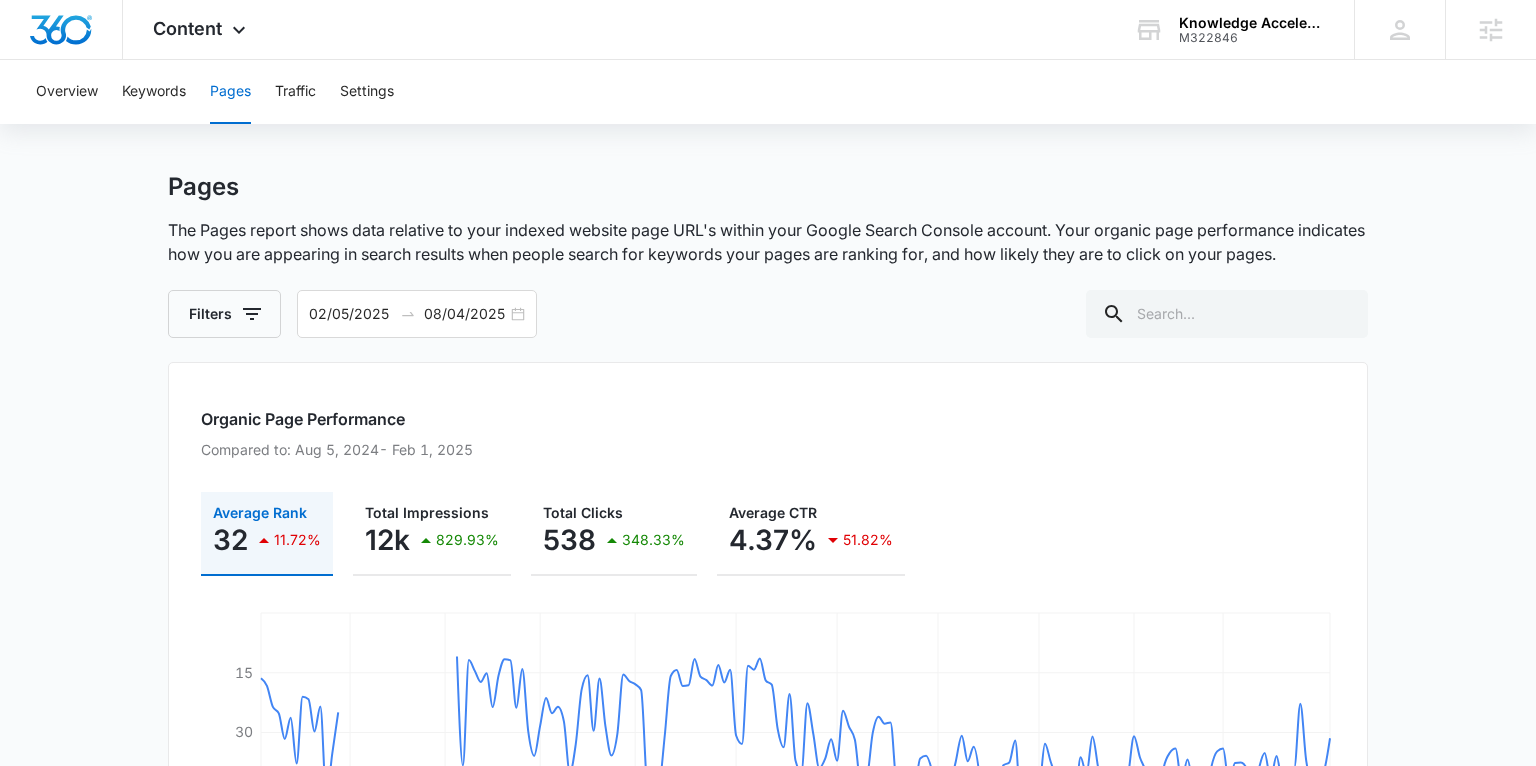 scroll, scrollTop: 25, scrollLeft: 0, axis: vertical 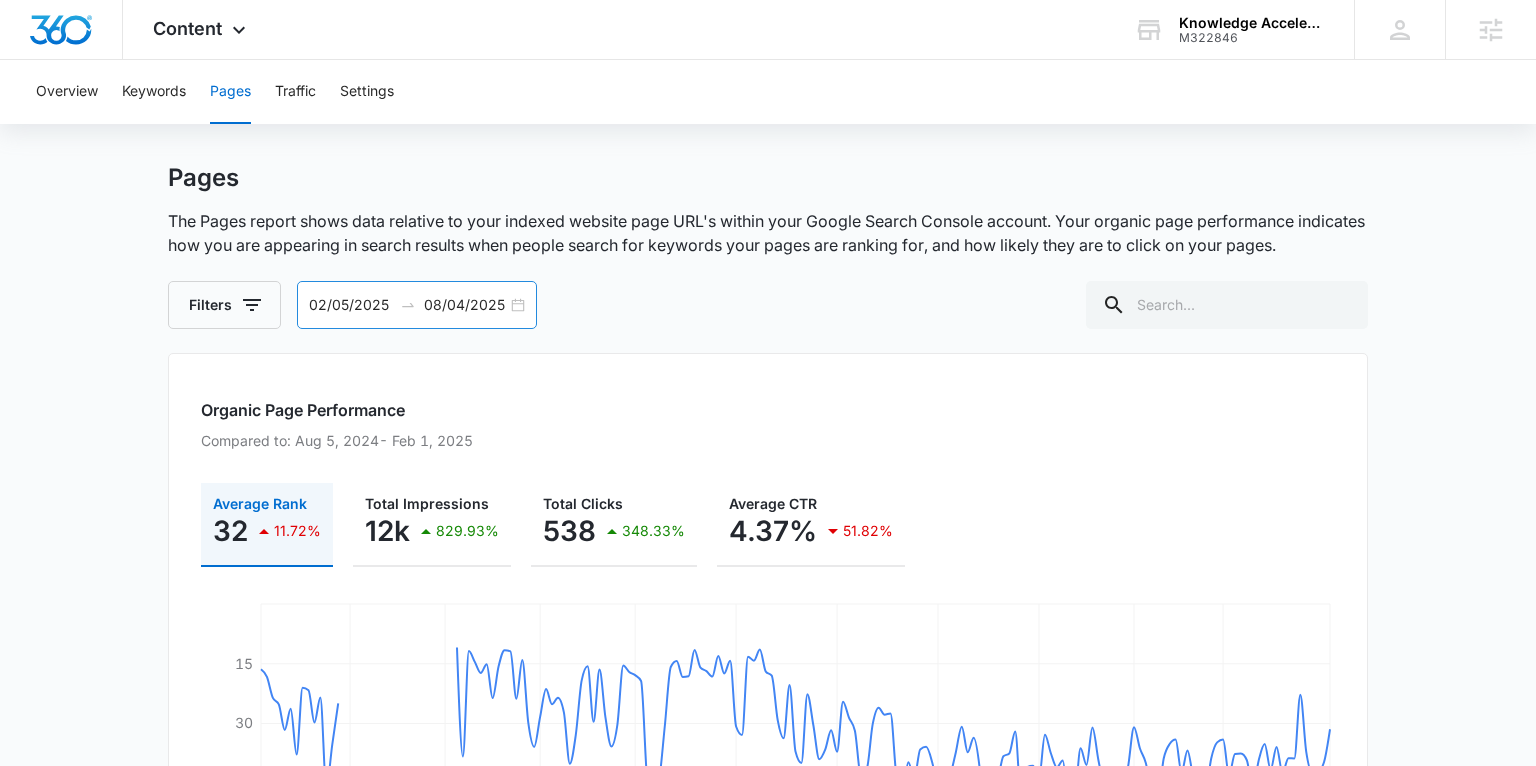 click on "02/05/2025 08/04/2025" at bounding box center (417, 305) 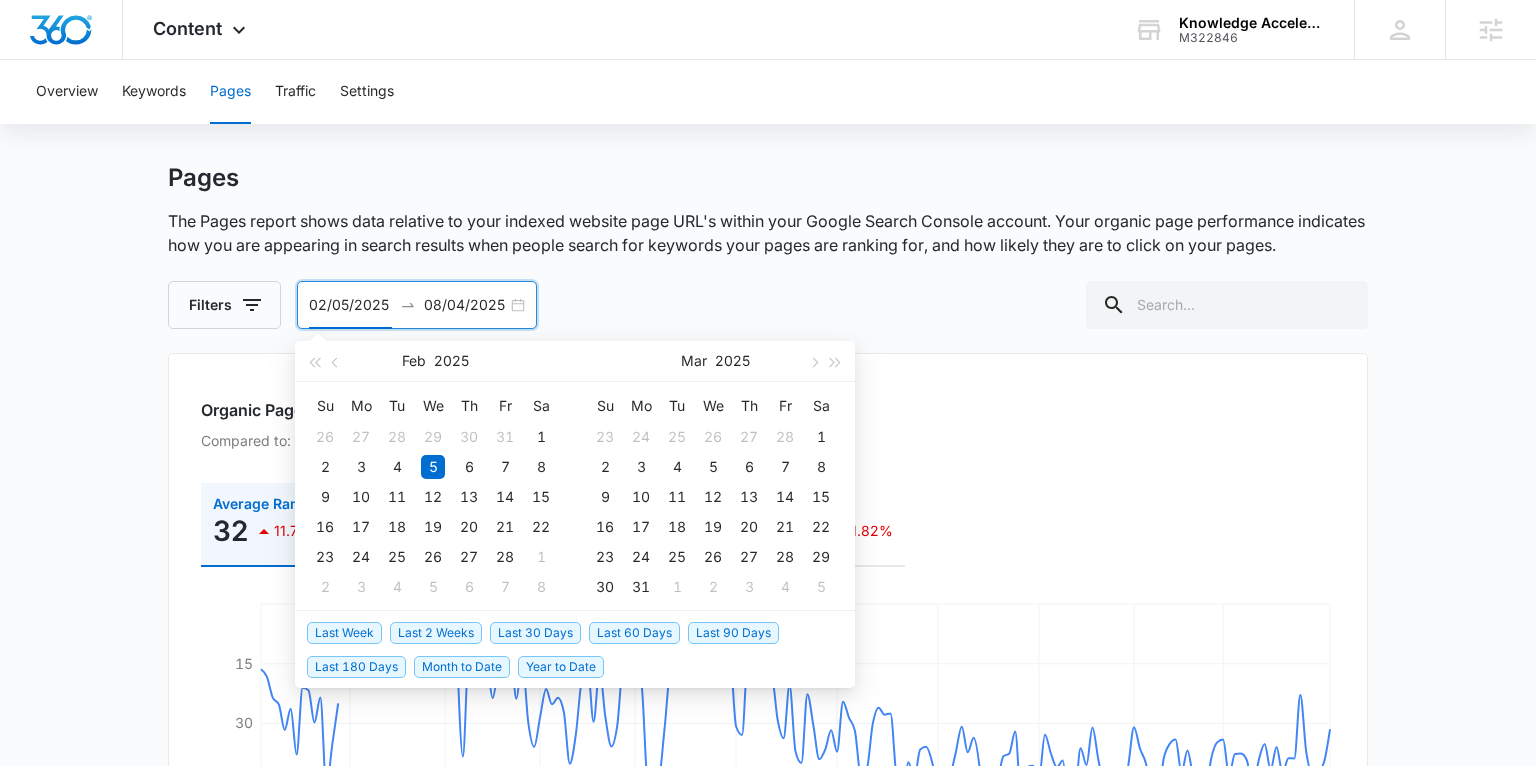 click on "Last 30 Days" at bounding box center [535, 633] 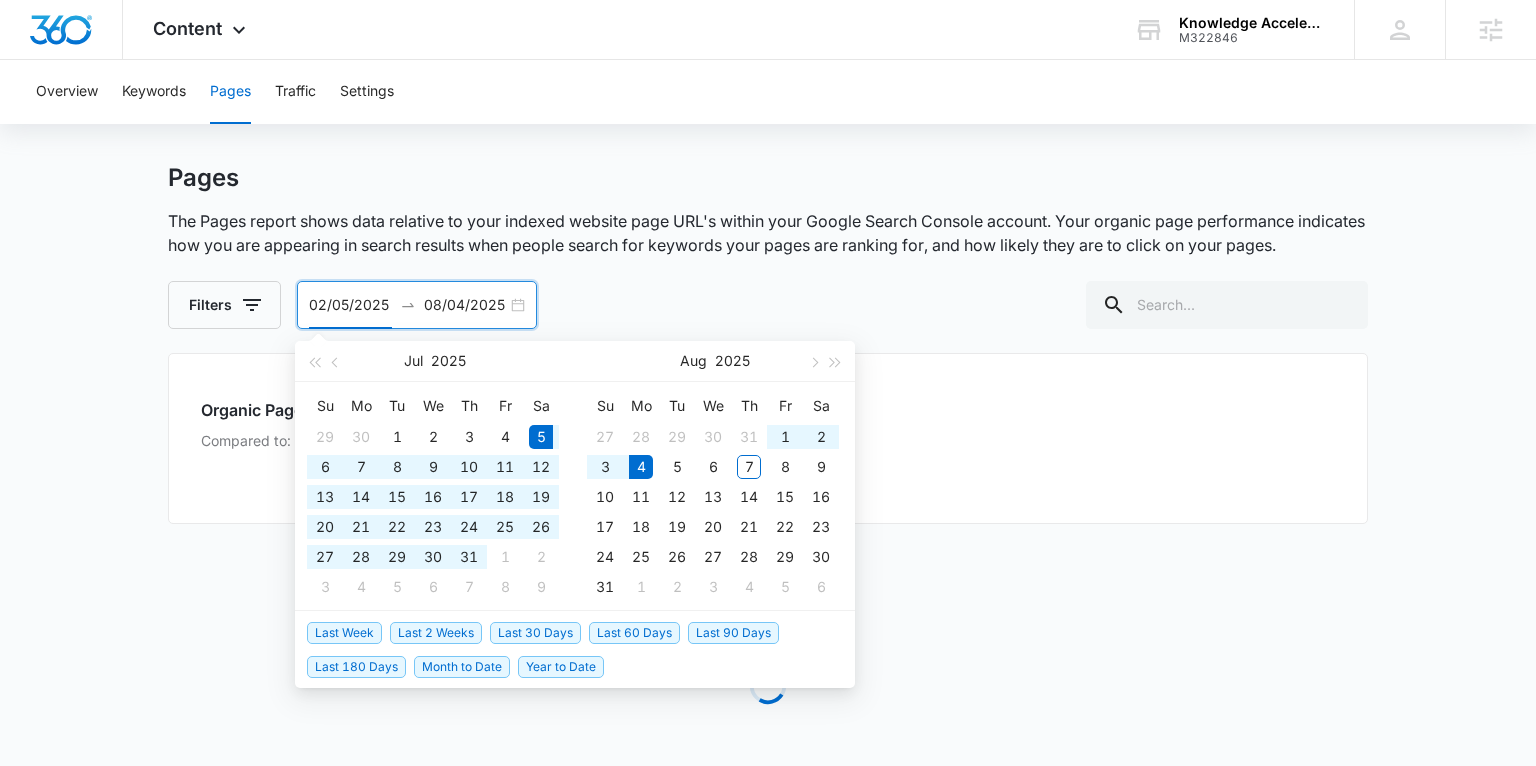 type on "07/05/2025" 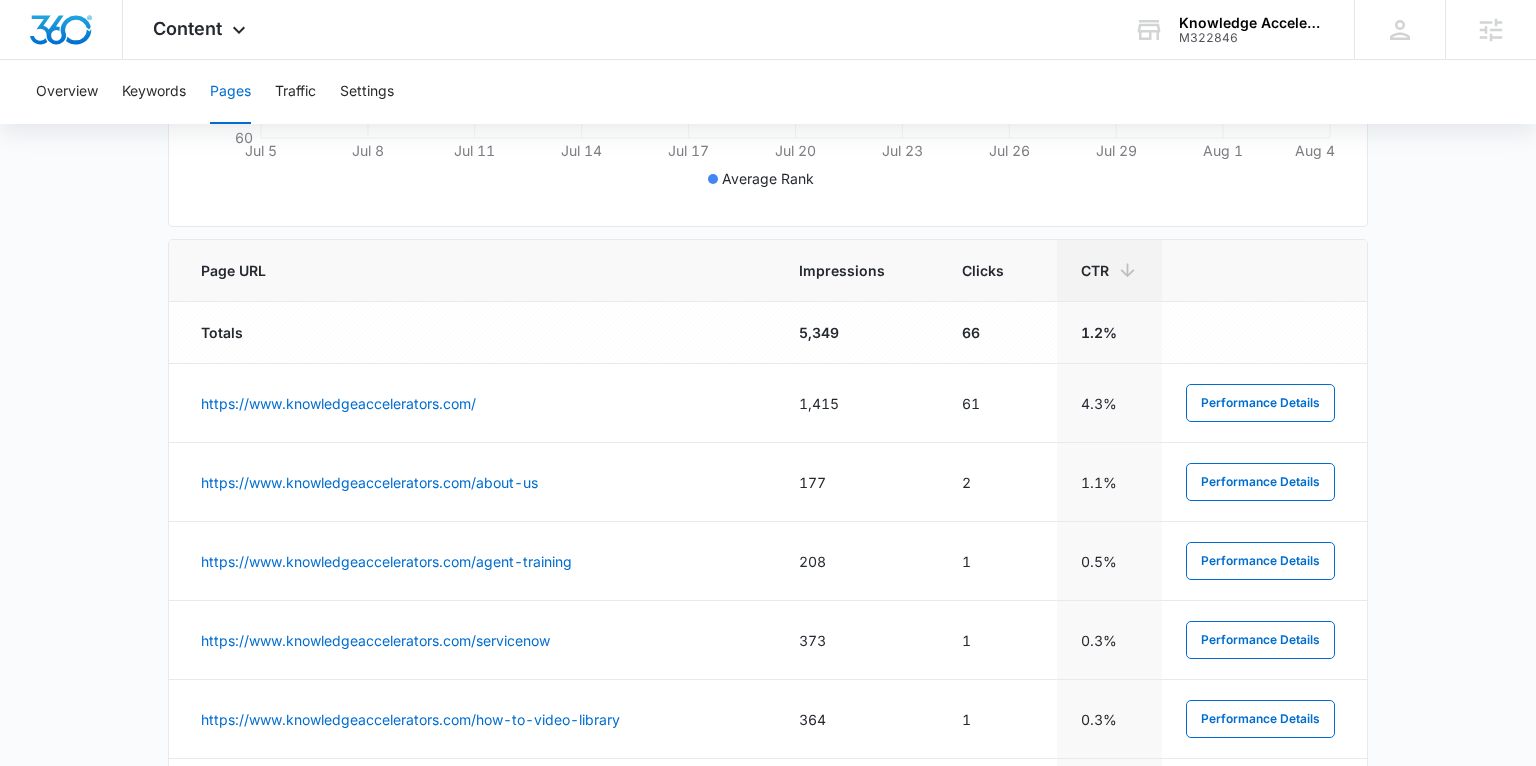 scroll, scrollTop: 774, scrollLeft: 0, axis: vertical 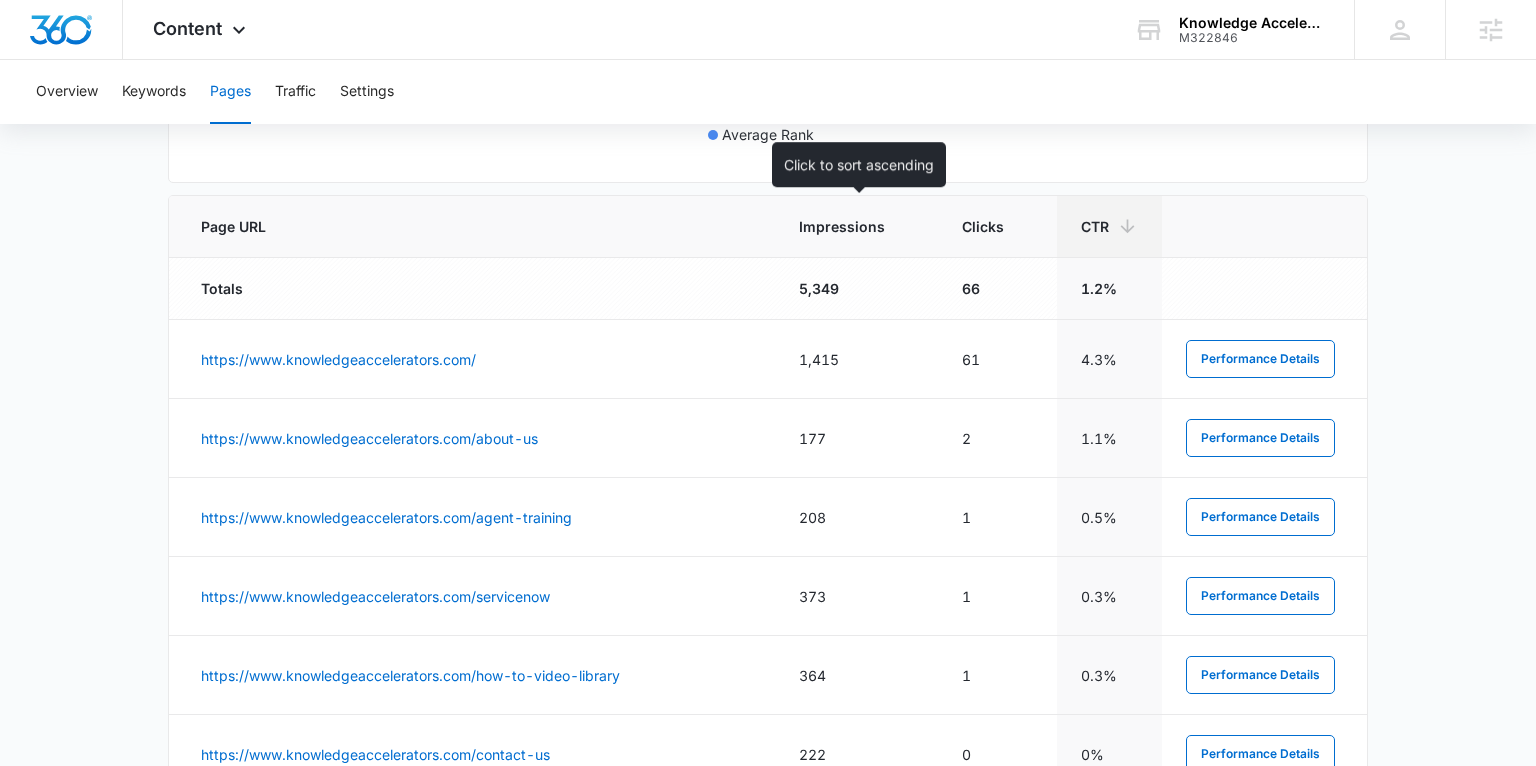 click on "Impressions" at bounding box center (842, 226) 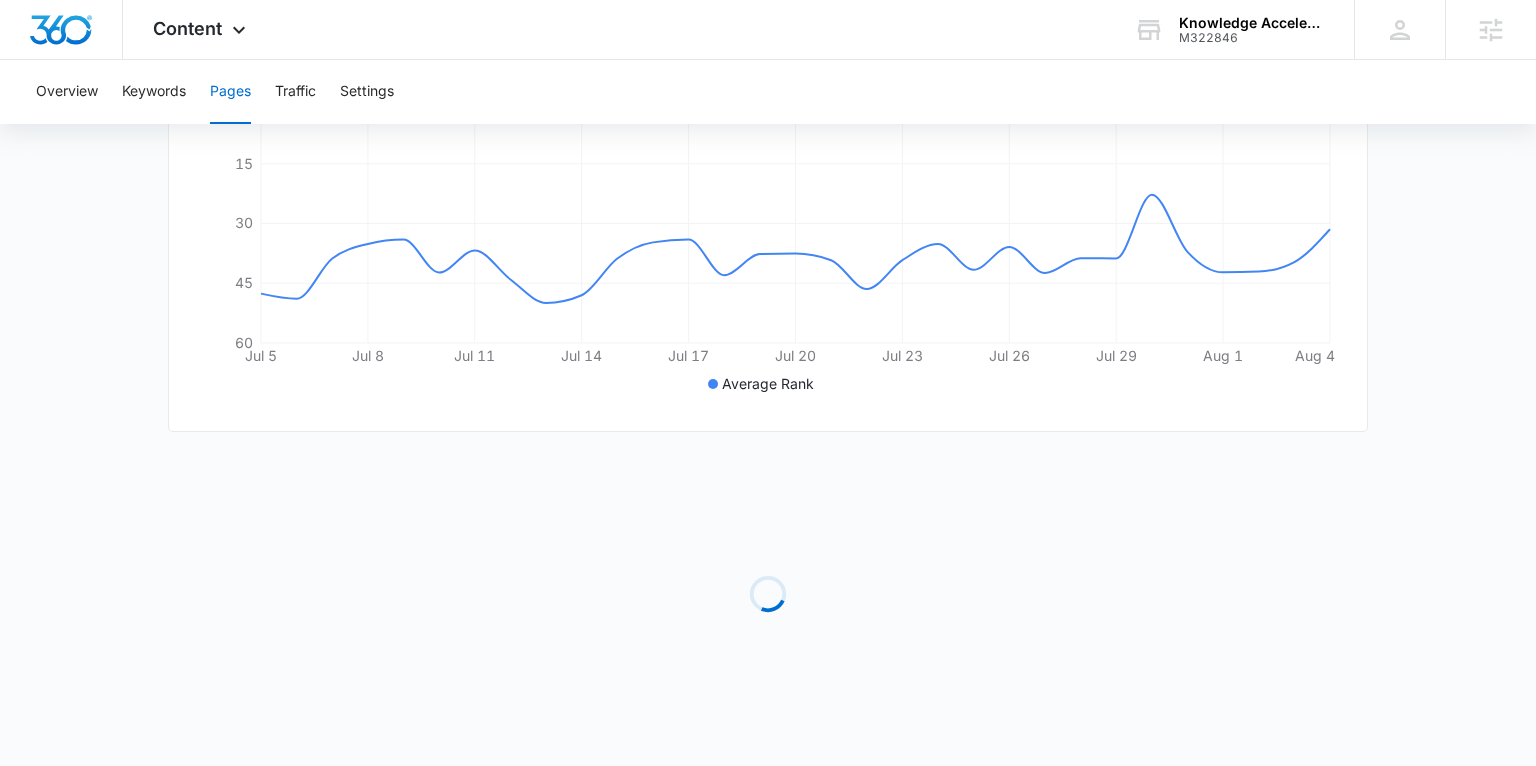 scroll, scrollTop: 774, scrollLeft: 0, axis: vertical 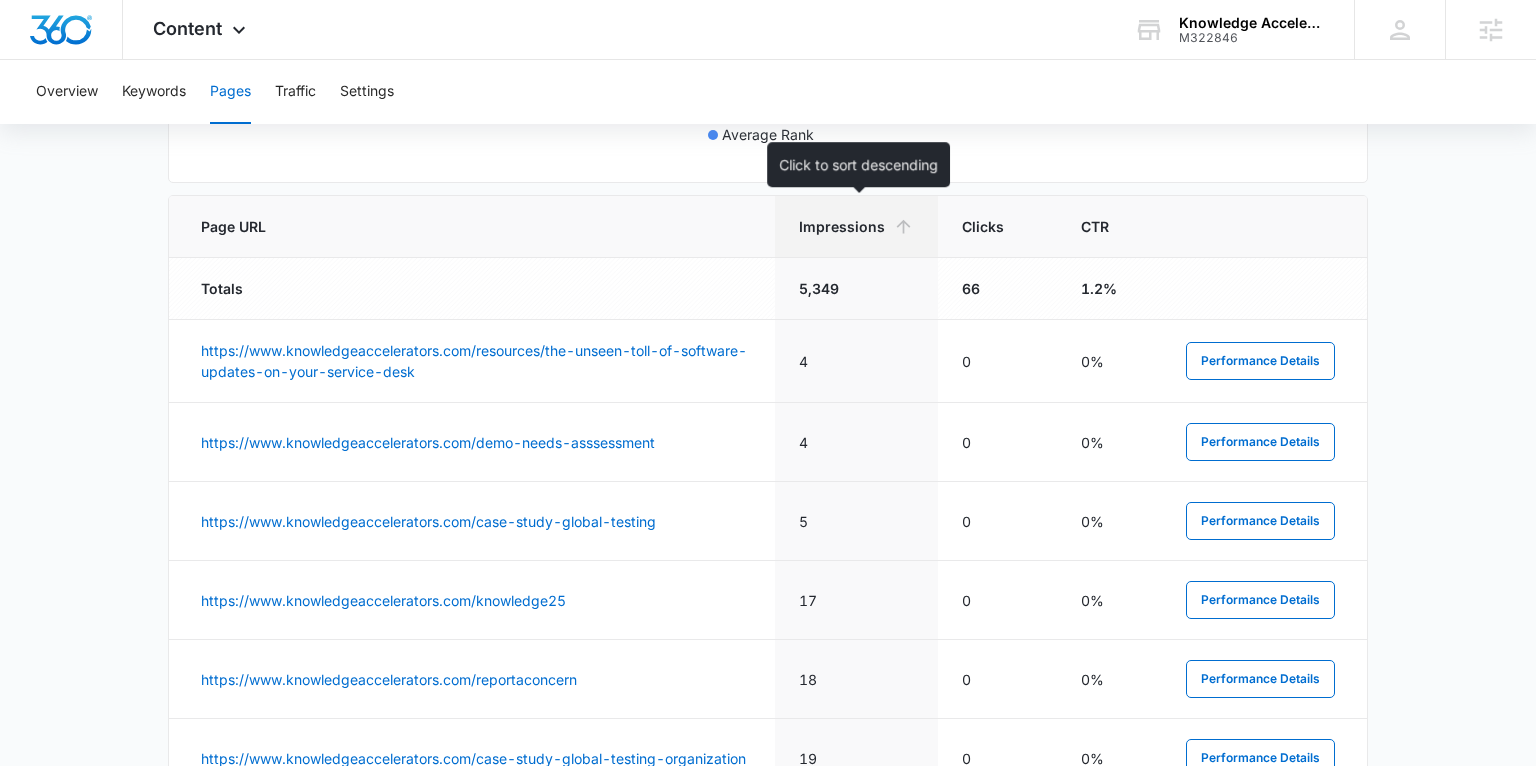 click on "Impressions" at bounding box center (842, 226) 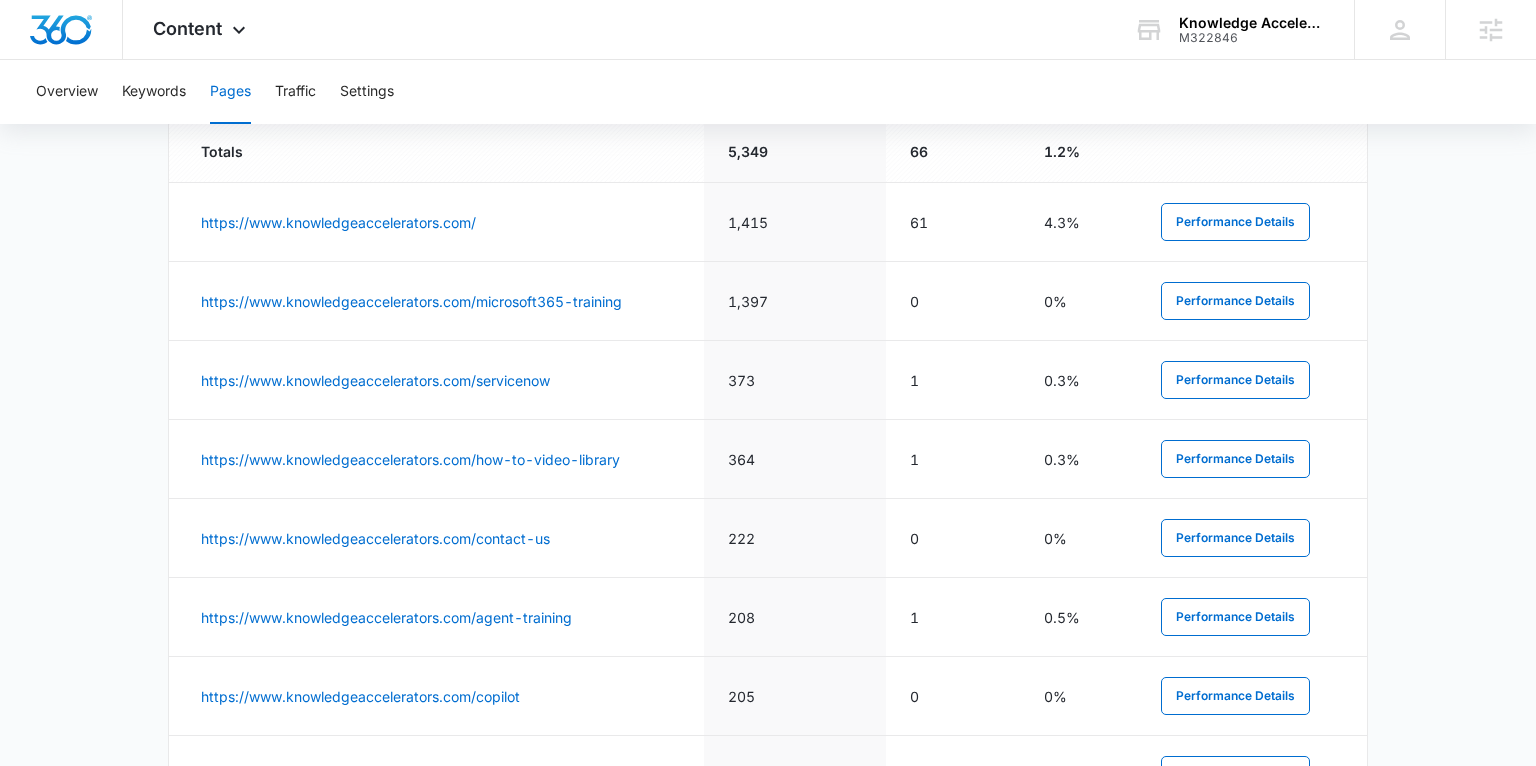 scroll, scrollTop: 909, scrollLeft: 0, axis: vertical 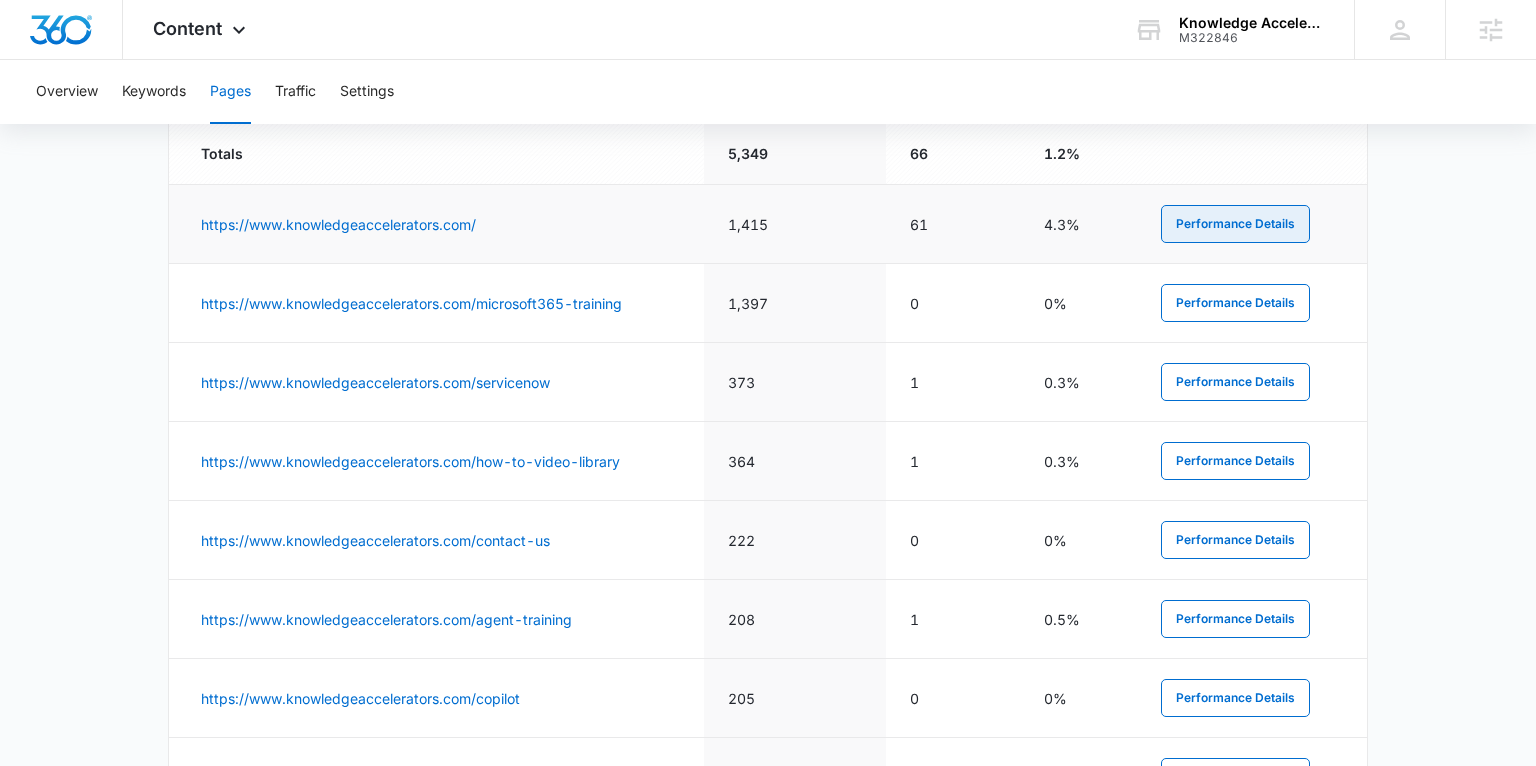 click on "Performance Details" at bounding box center [1235, 224] 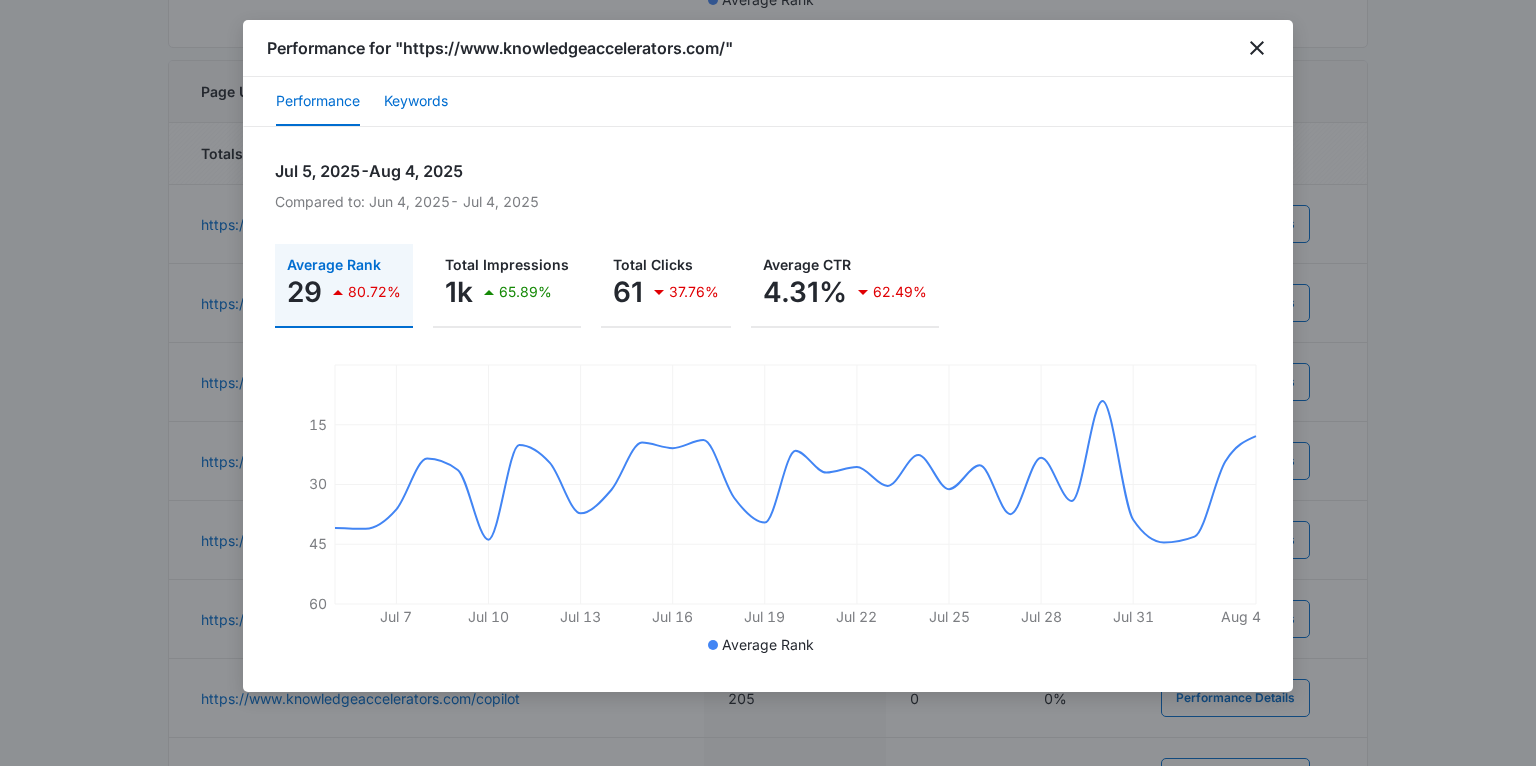 click on "Keywords" at bounding box center [416, 102] 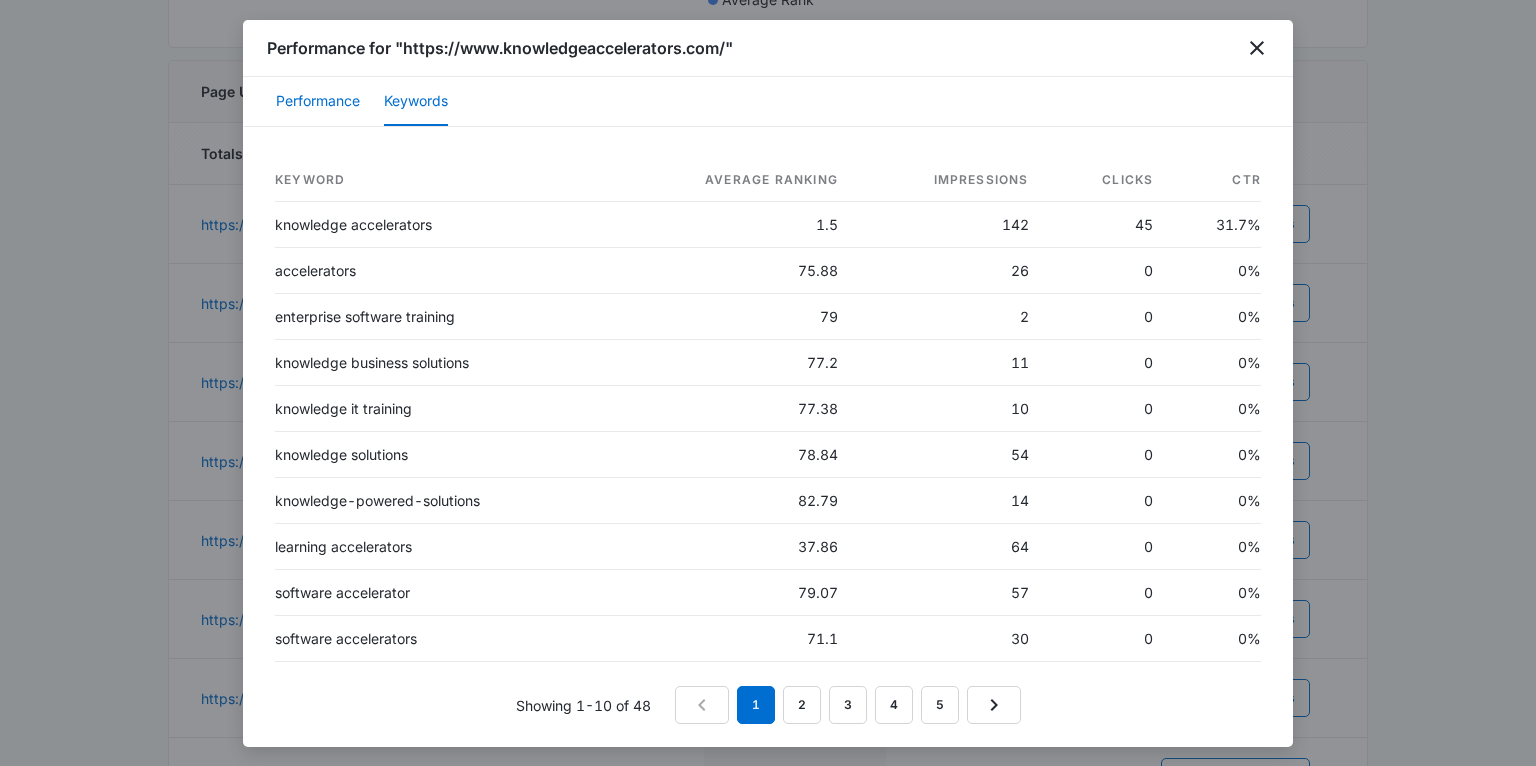 click on "Performance" at bounding box center [318, 102] 